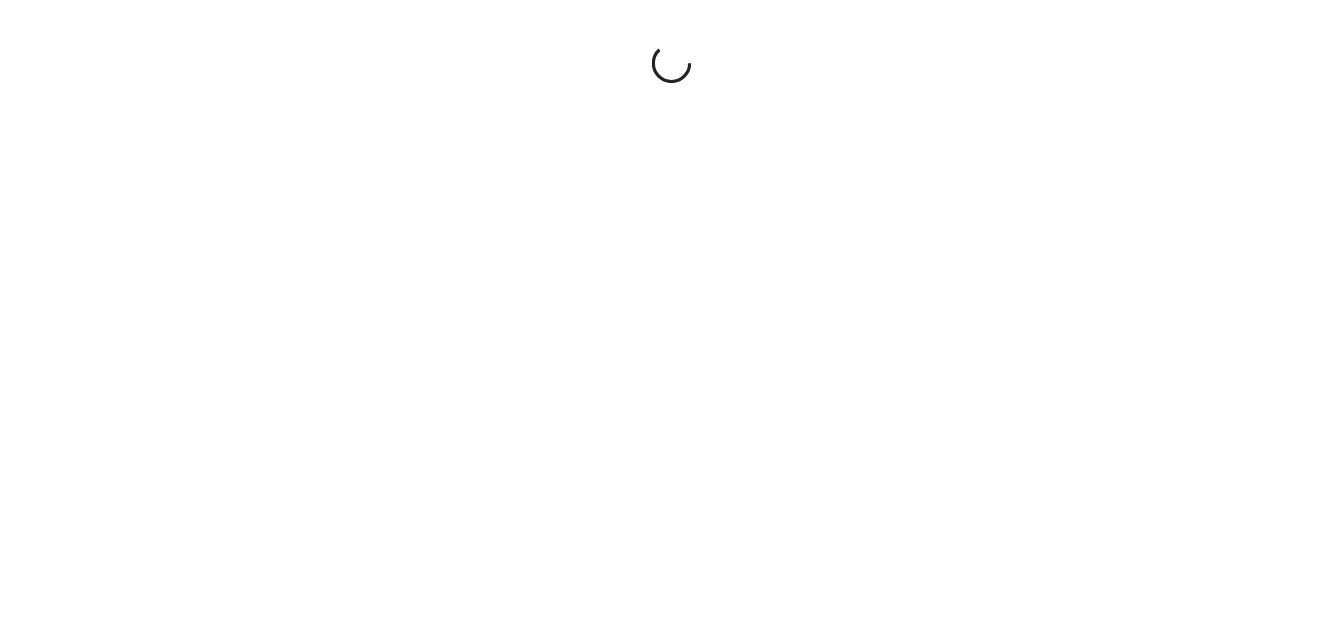 scroll, scrollTop: 0, scrollLeft: 0, axis: both 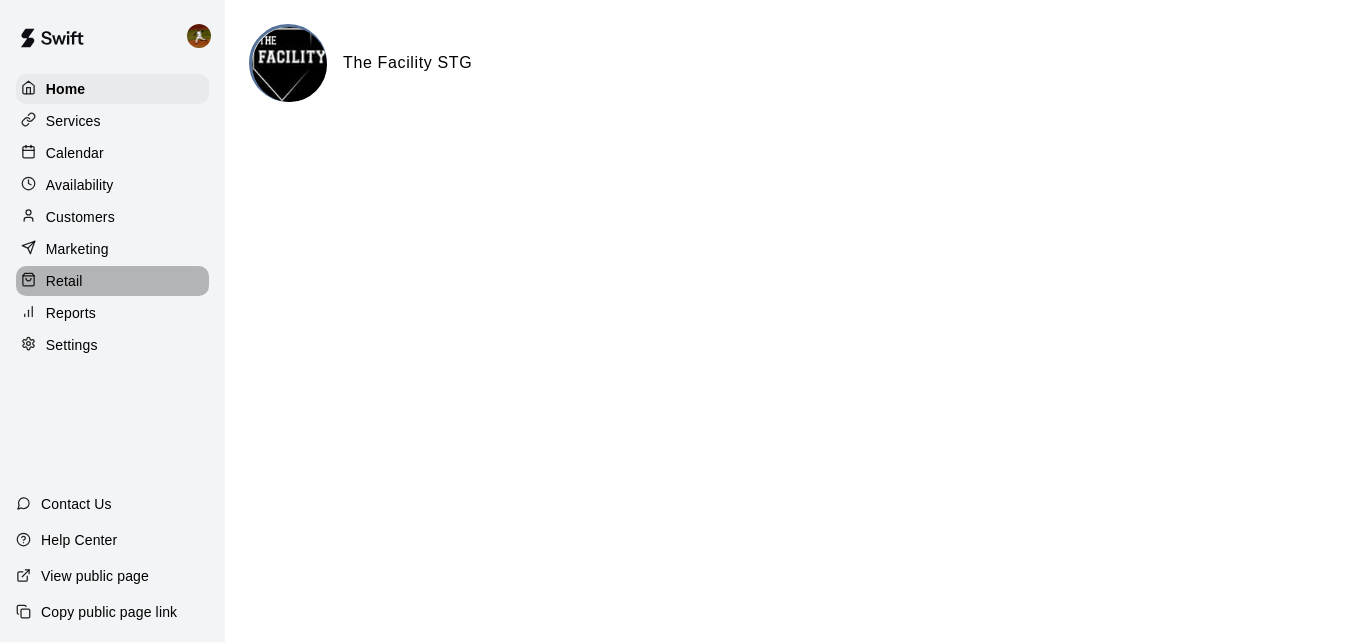click on "Retail" at bounding box center [64, 281] 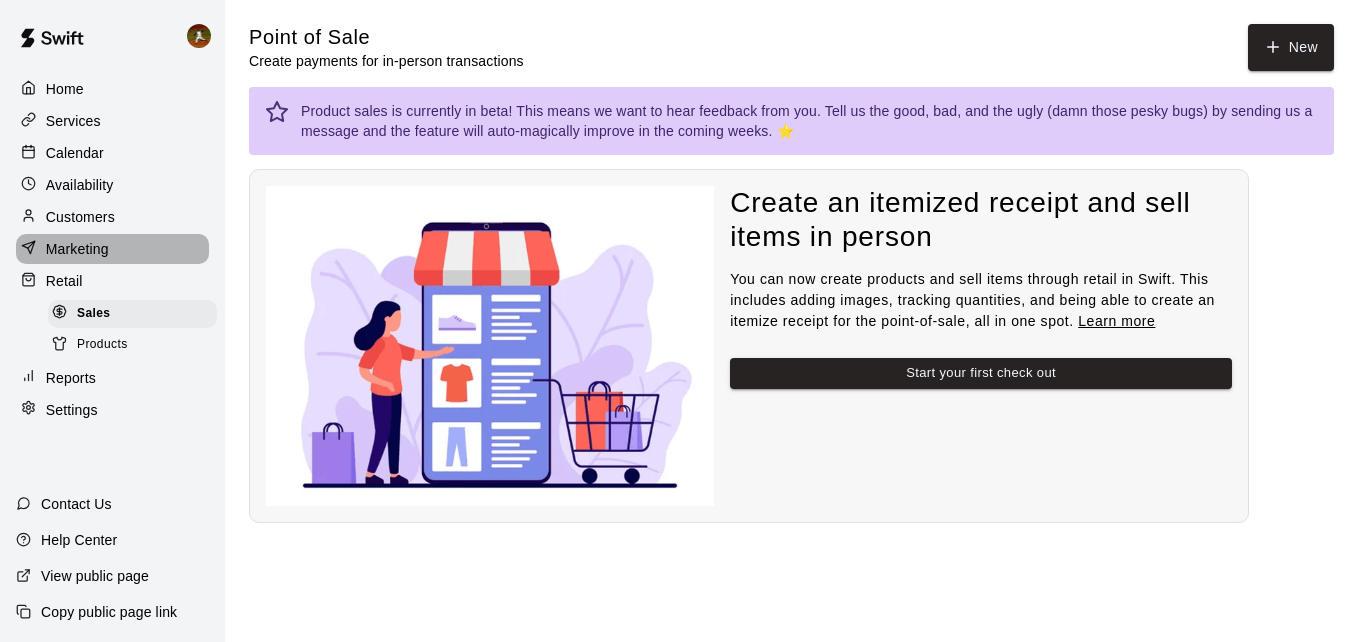 click on "Marketing" at bounding box center [77, 249] 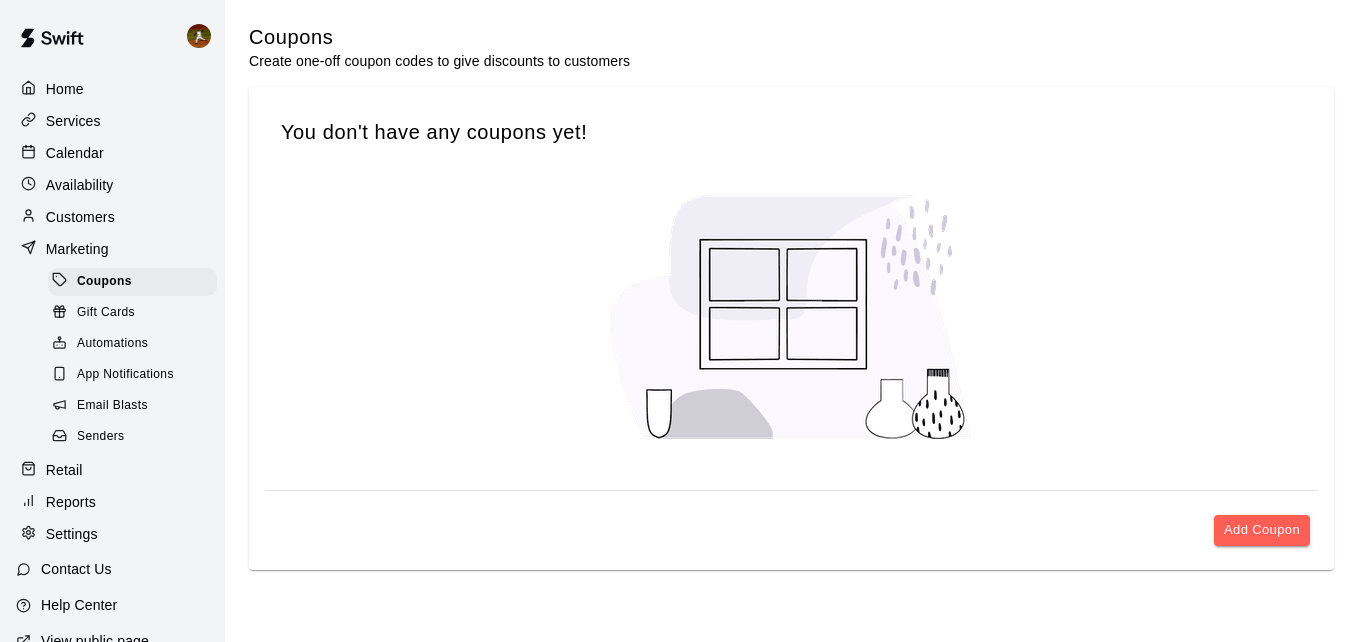 click on "Availability" at bounding box center [80, 185] 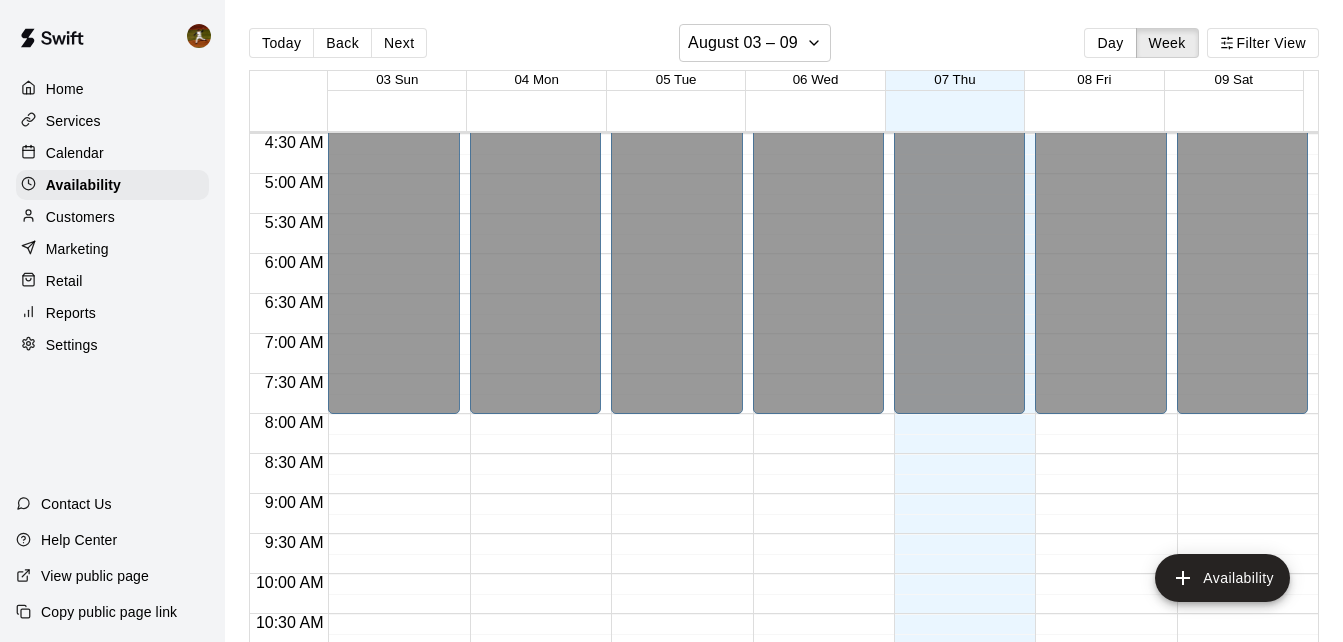 scroll, scrollTop: 395, scrollLeft: 0, axis: vertical 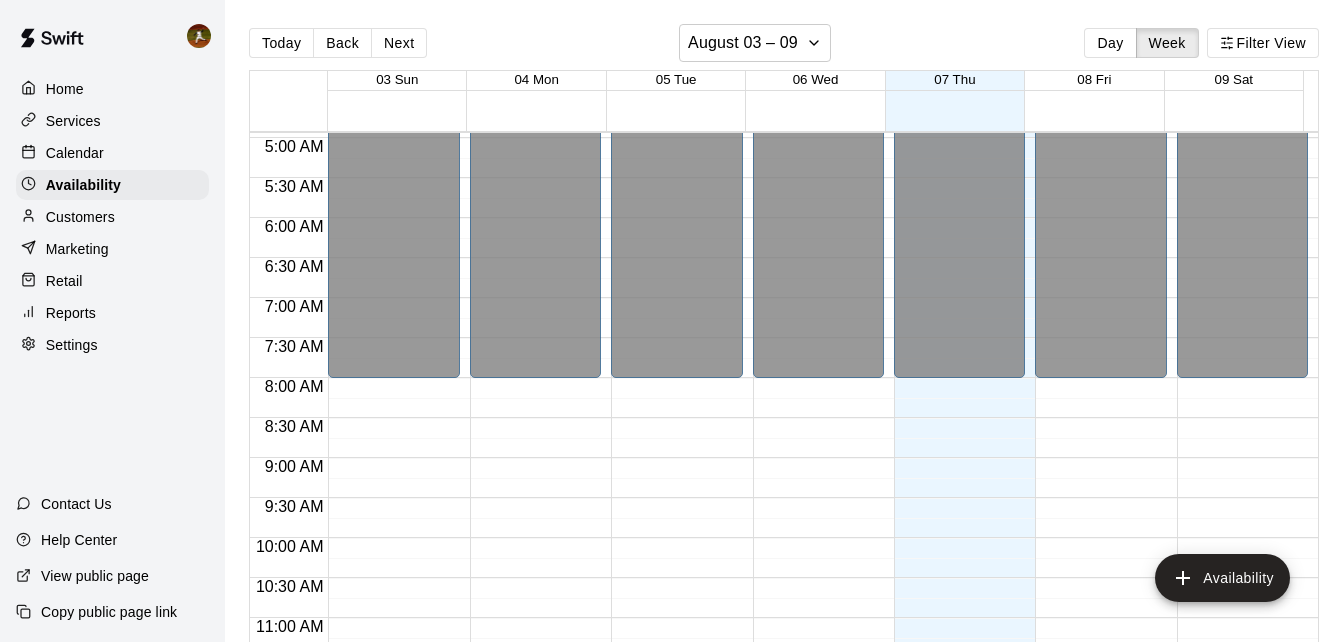 click on "Customers" at bounding box center [112, 217] 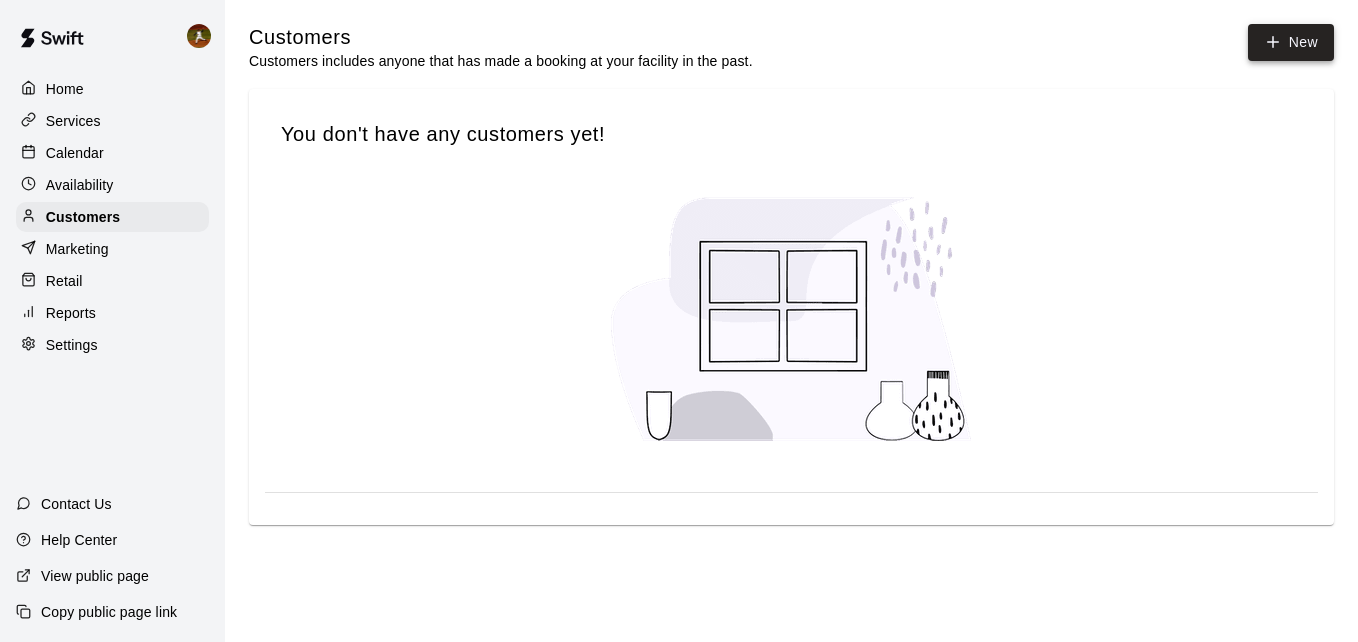 click 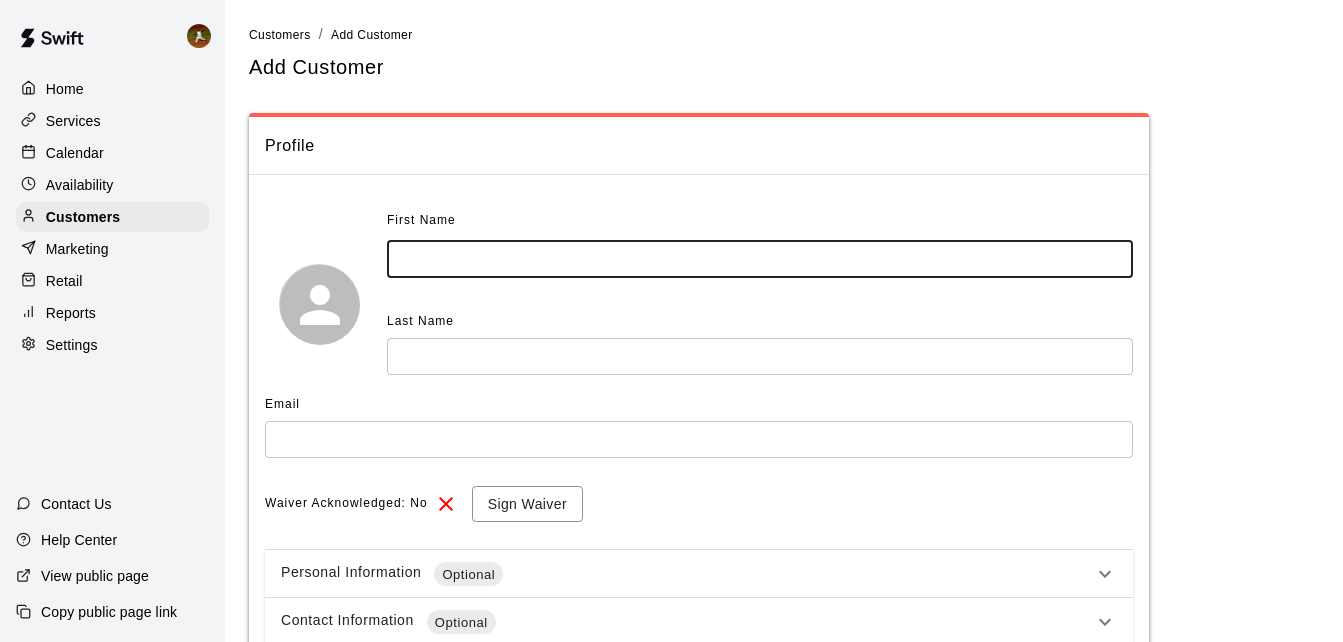 click at bounding box center (760, 259) 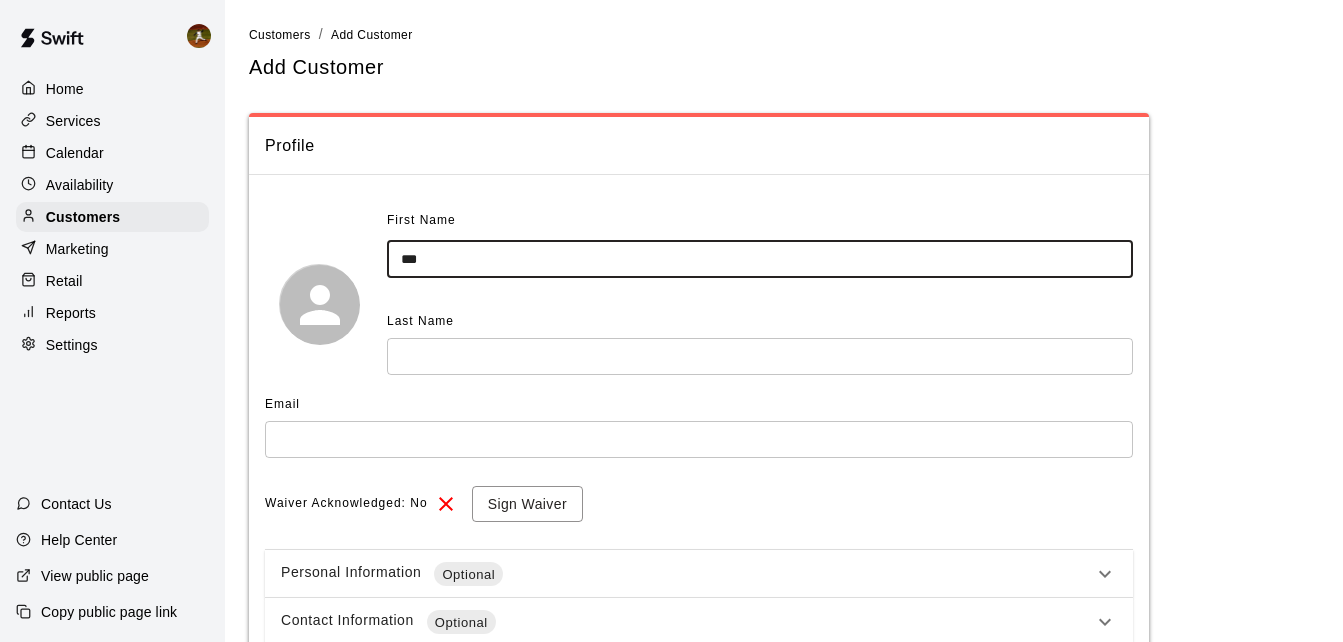 type on "***" 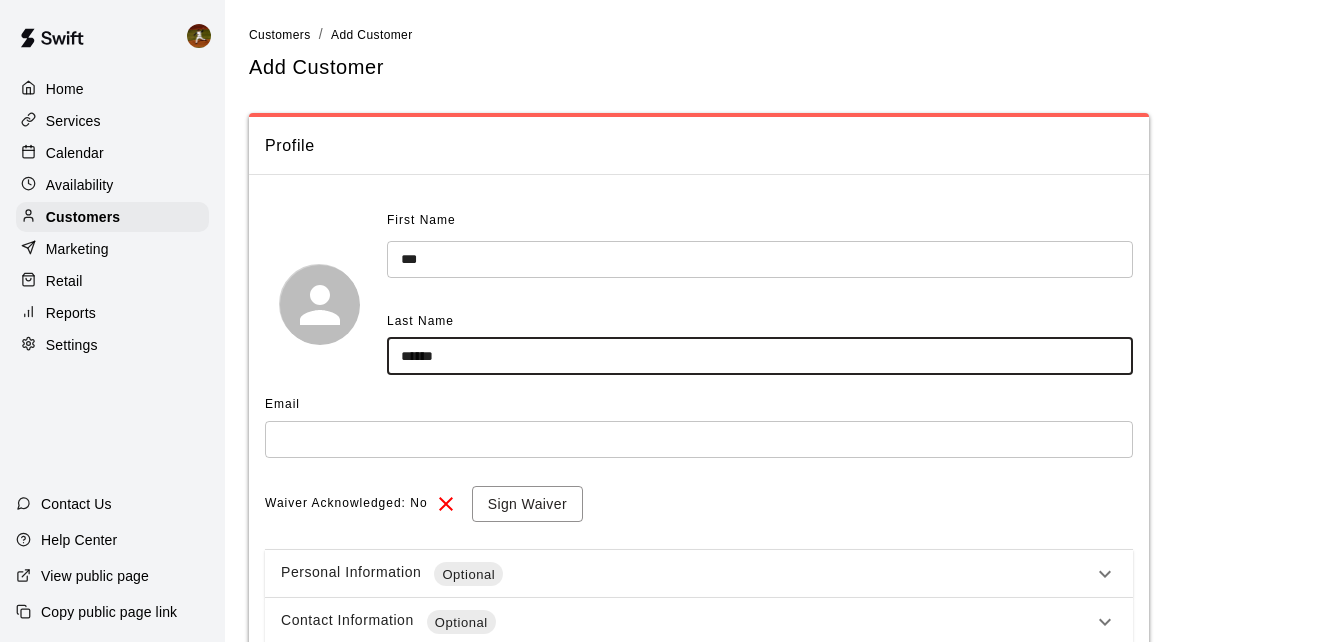 type on "******" 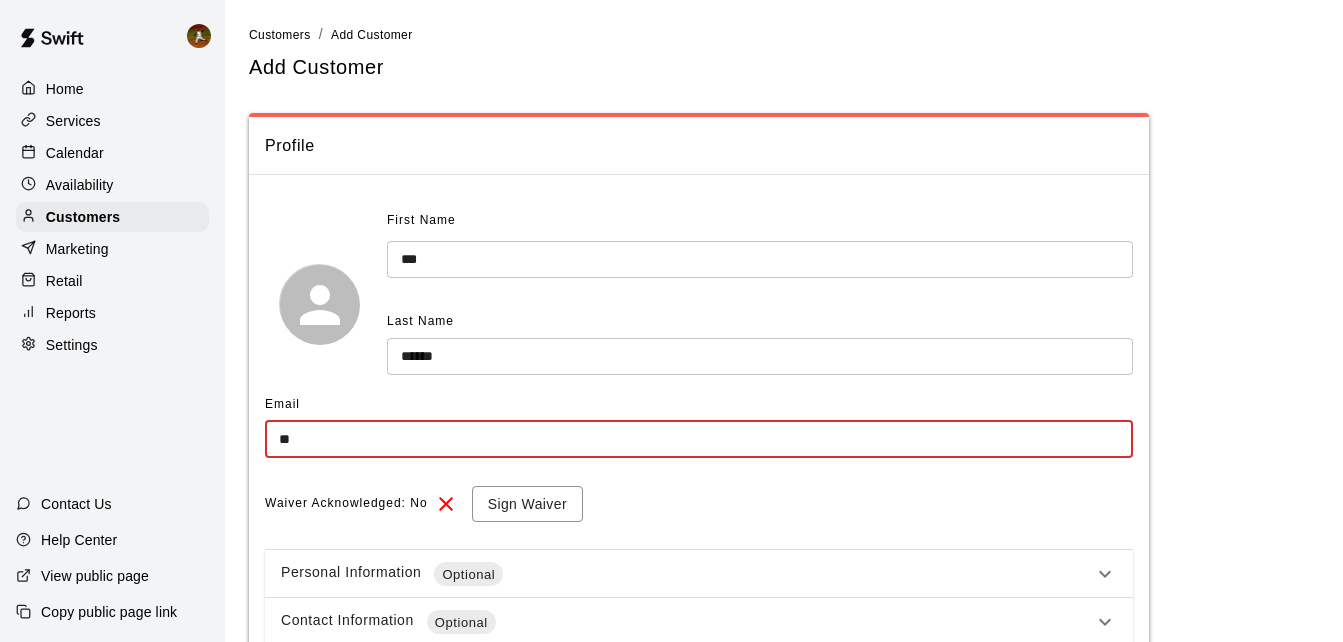 type on "*" 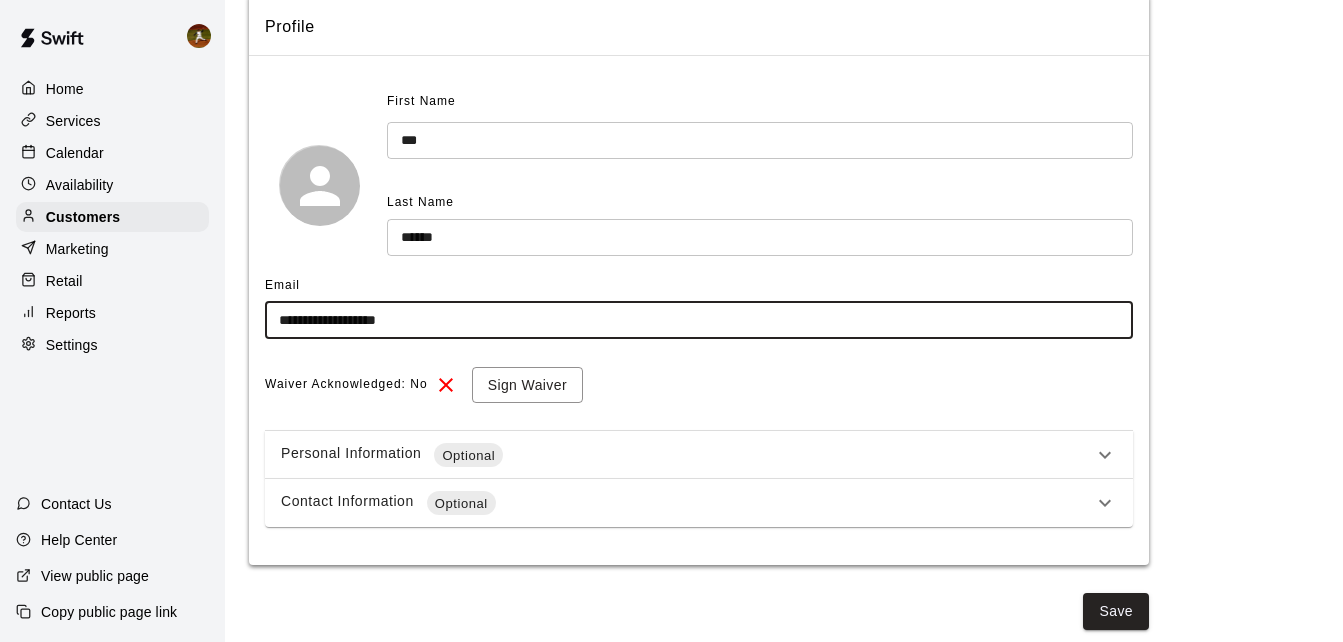 scroll, scrollTop: 123, scrollLeft: 0, axis: vertical 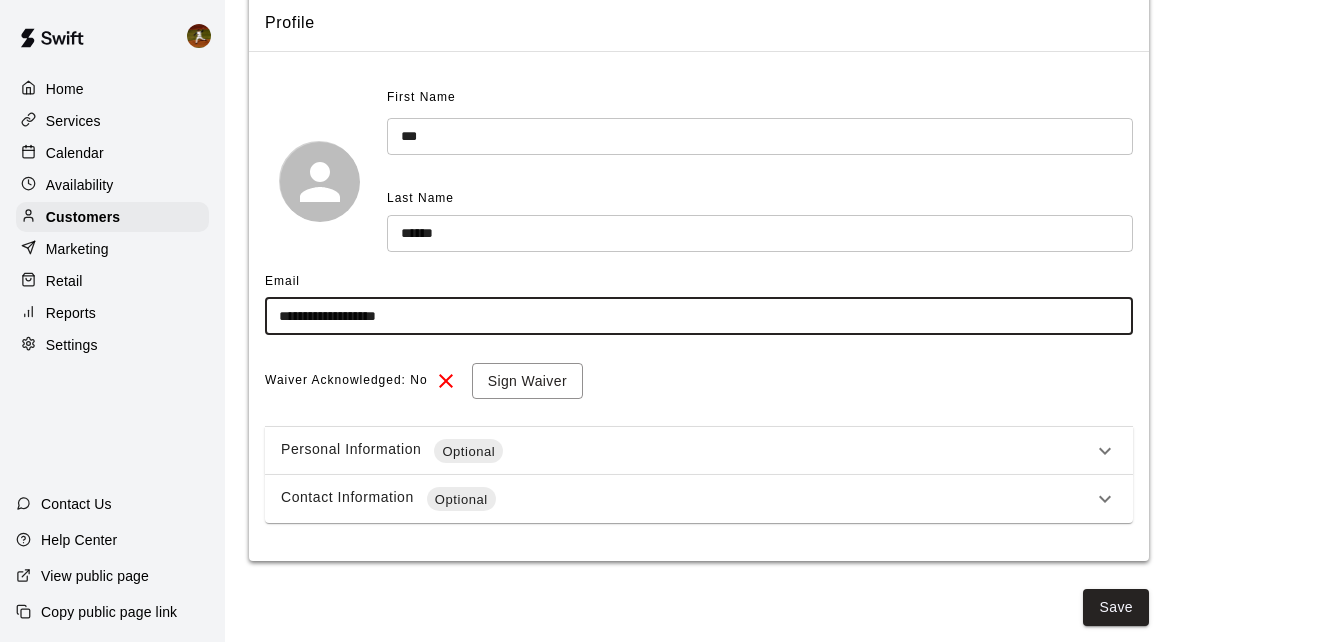 type on "**********" 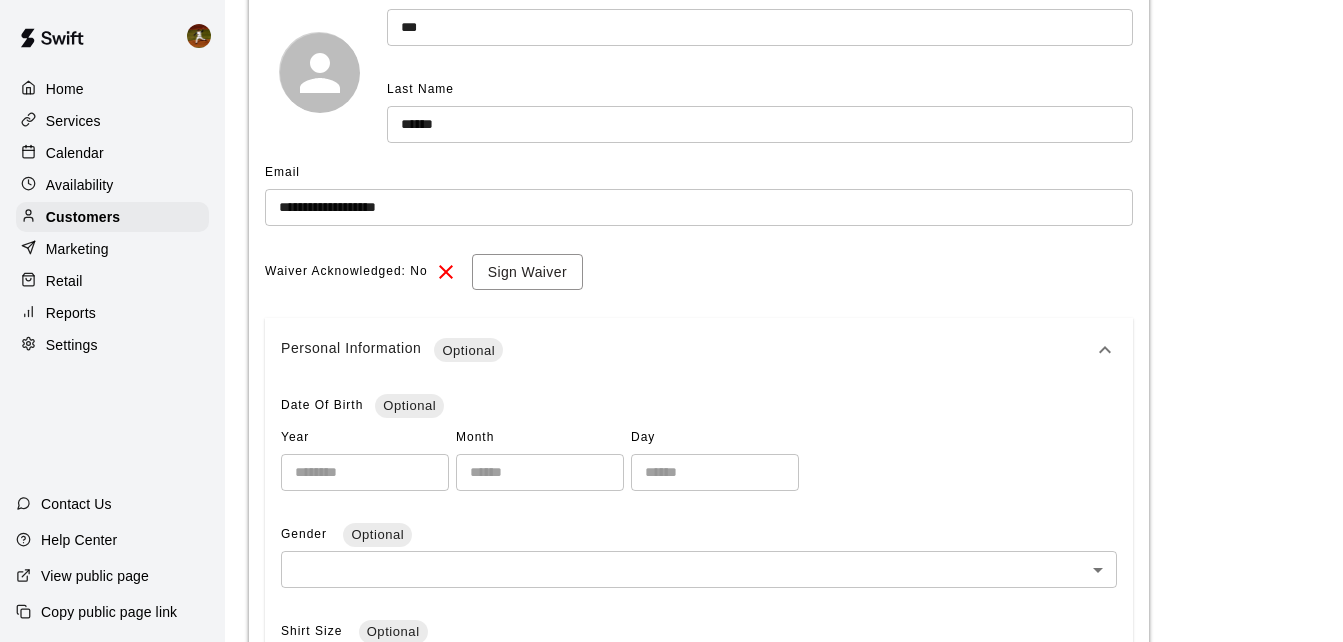 scroll, scrollTop: 323, scrollLeft: 0, axis: vertical 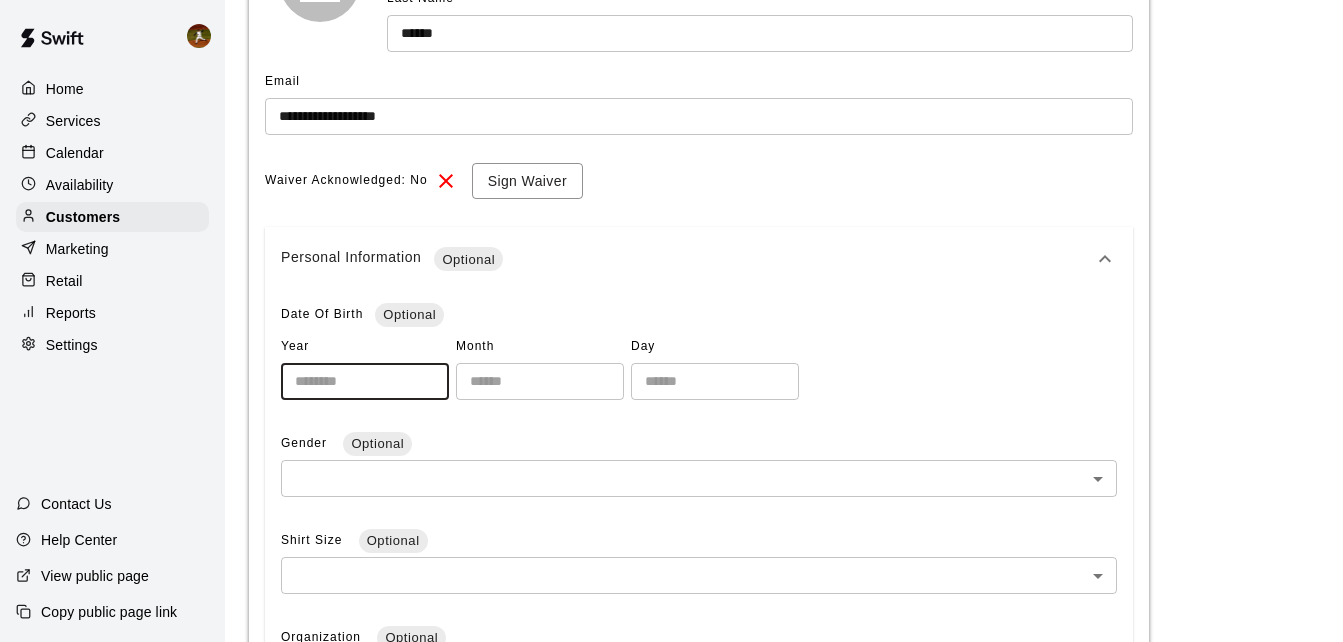 click at bounding box center (365, 381) 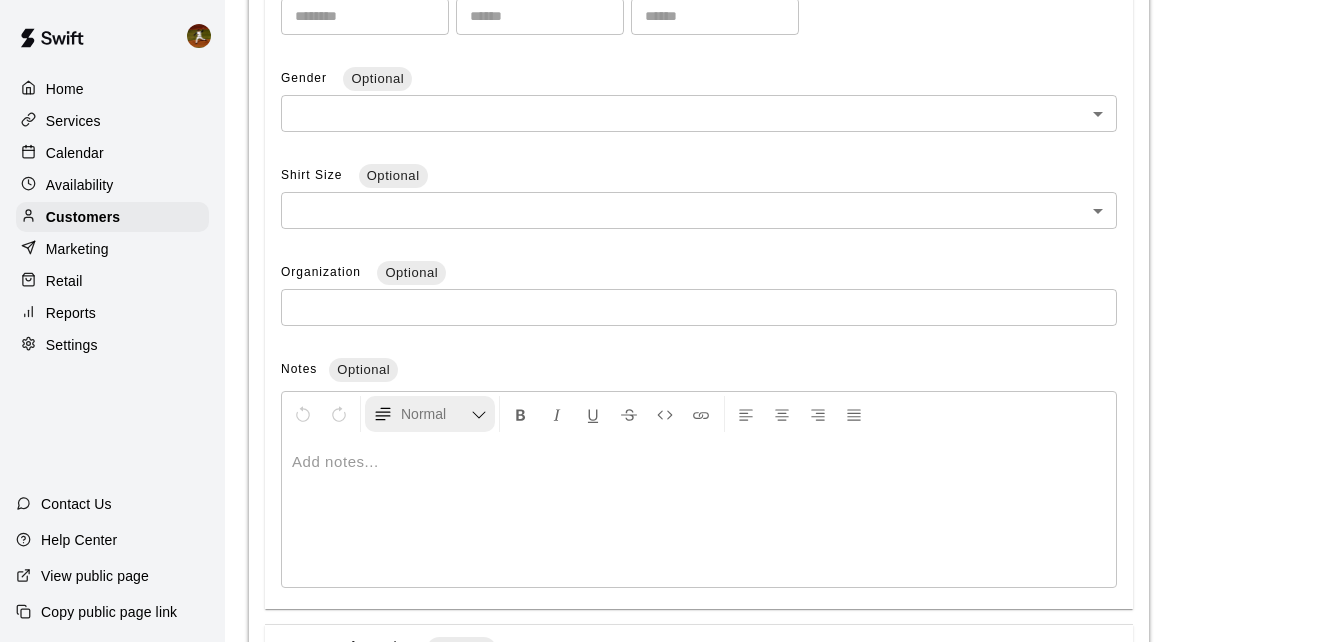 scroll, scrollTop: 723, scrollLeft: 0, axis: vertical 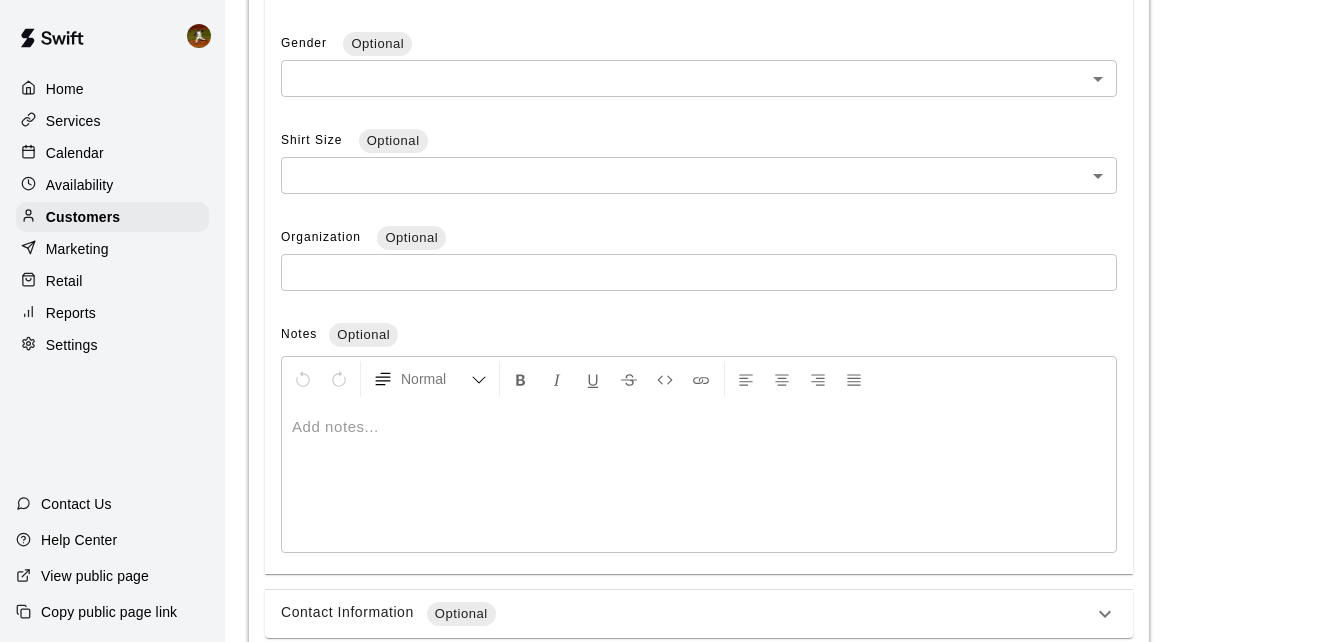 click on "**********" at bounding box center [671, 17] 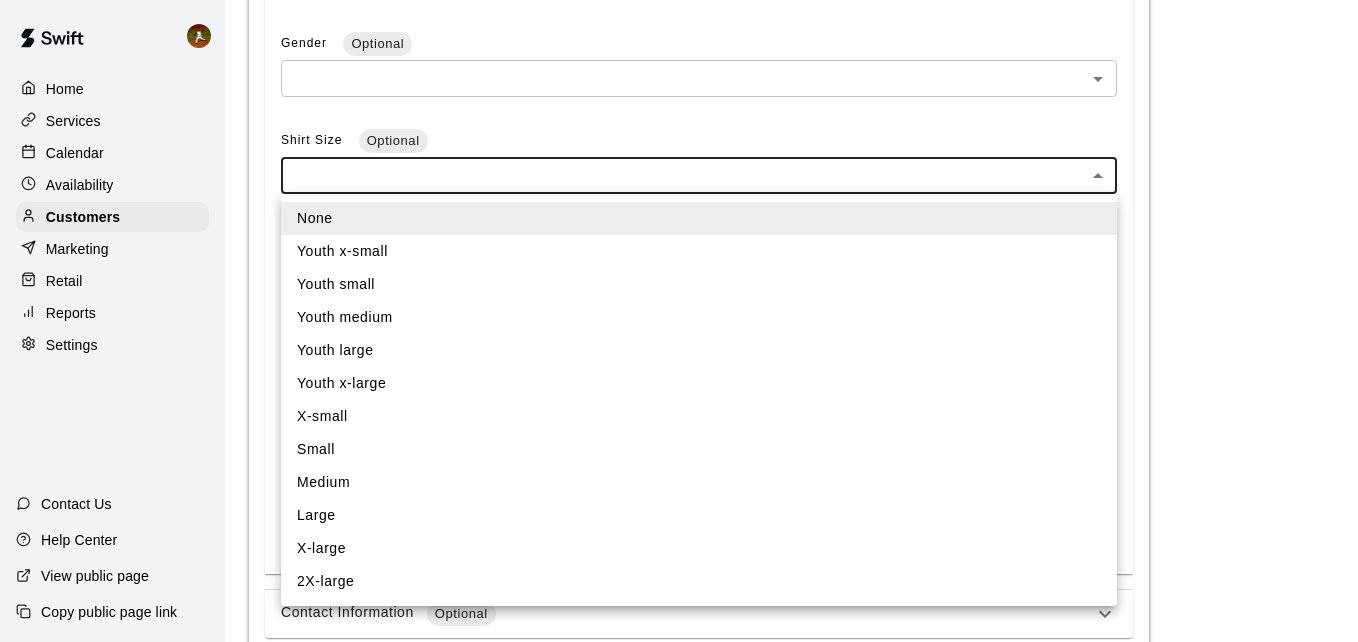 click at bounding box center (679, 321) 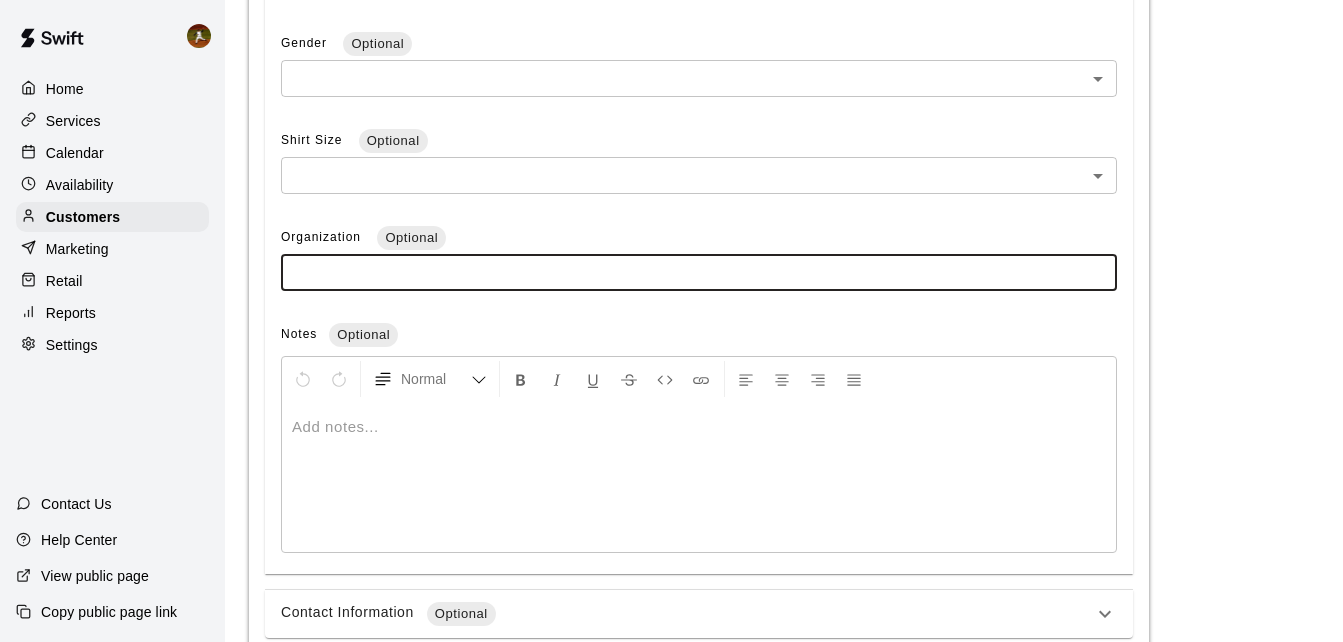 click at bounding box center [699, 272] 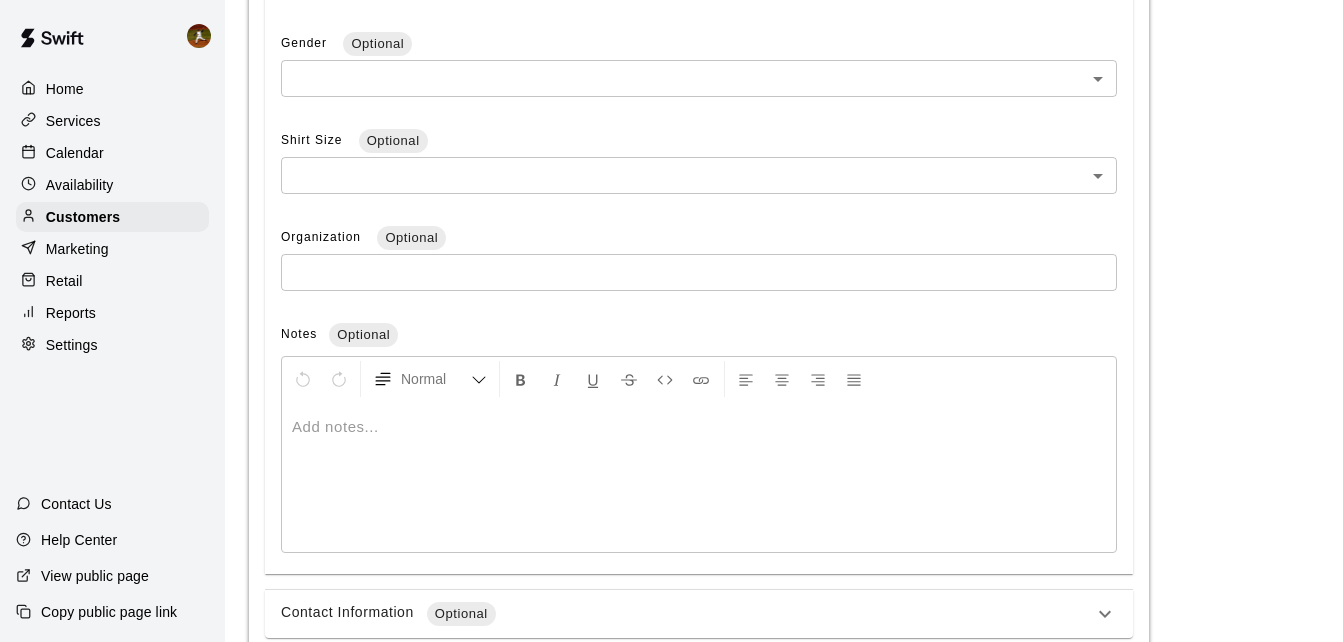 click on "Organization   Optional ​" at bounding box center (699, 263) 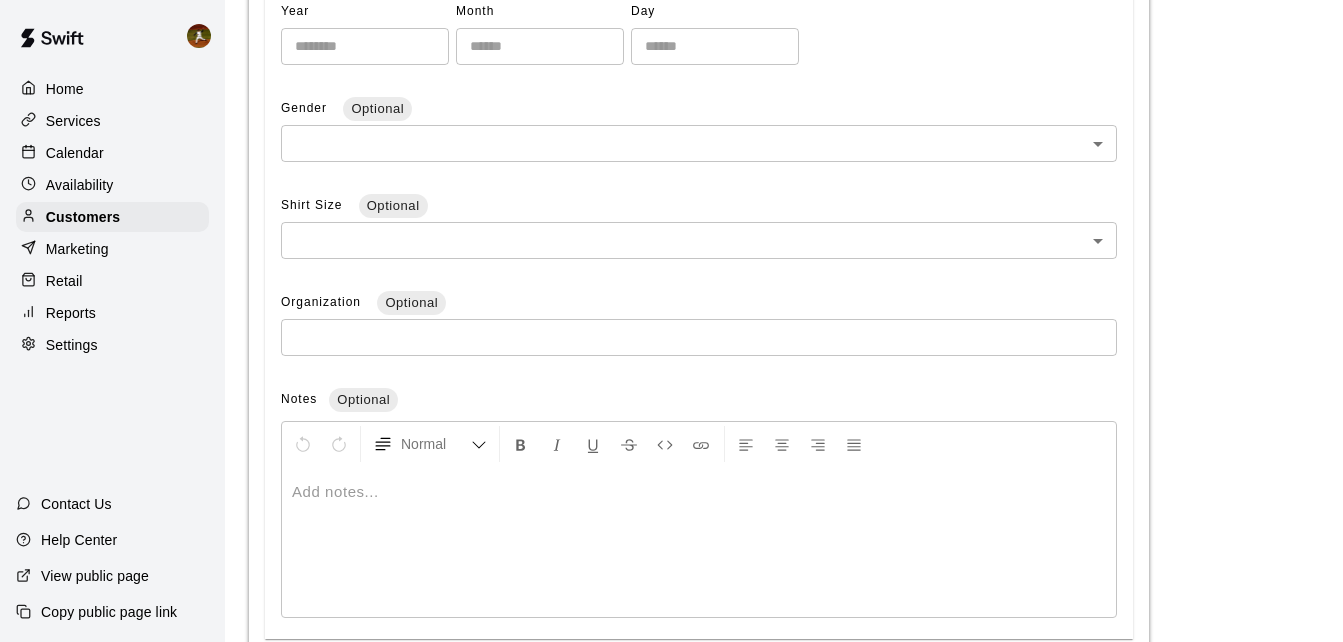 scroll, scrollTop: 623, scrollLeft: 0, axis: vertical 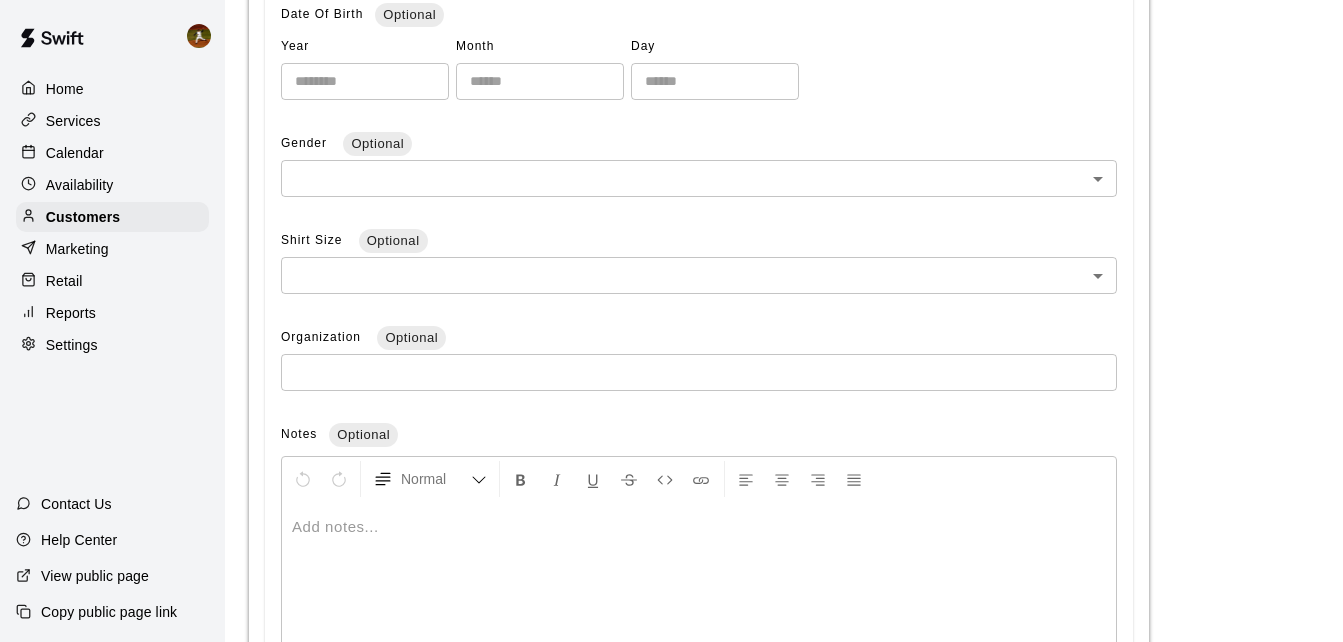 click on "**********" at bounding box center (671, 117) 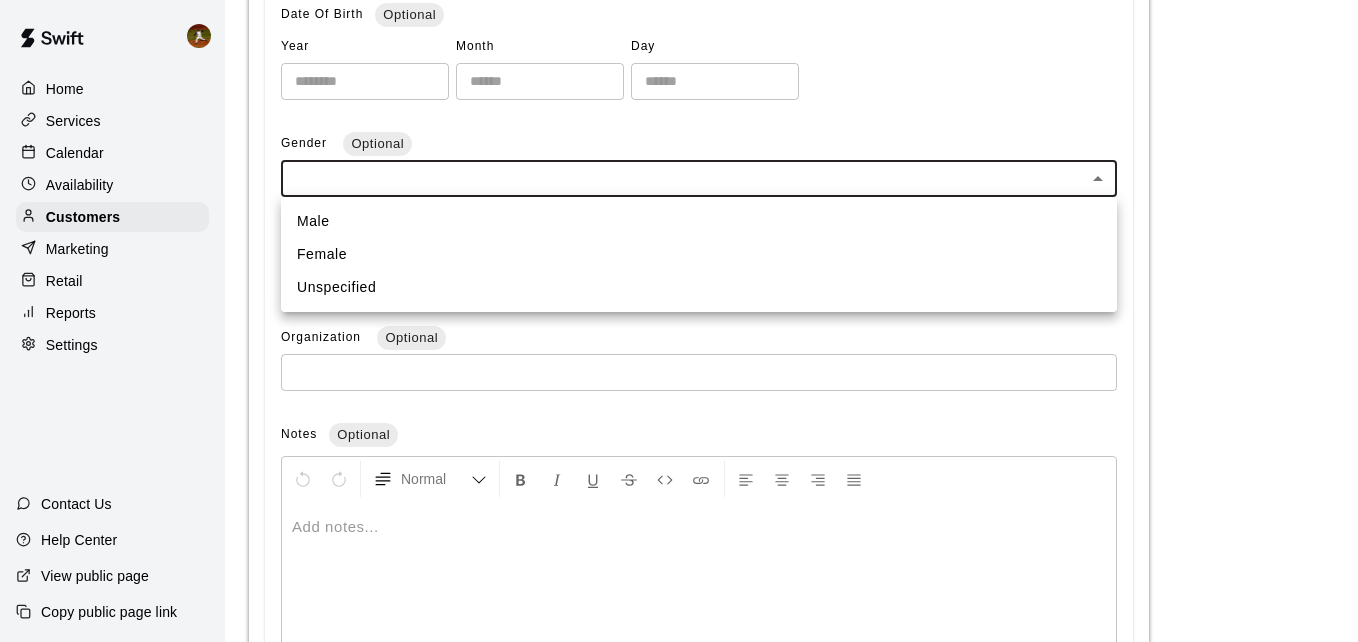 click on "Male" at bounding box center [699, 221] 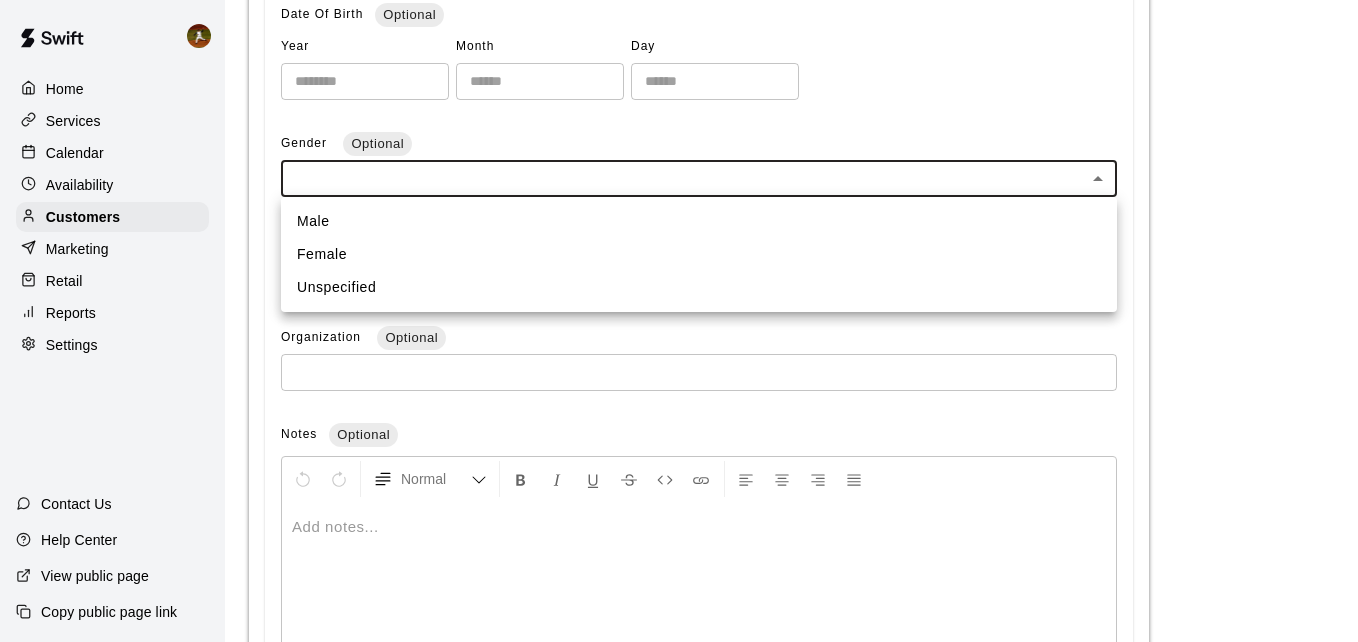 type on "****" 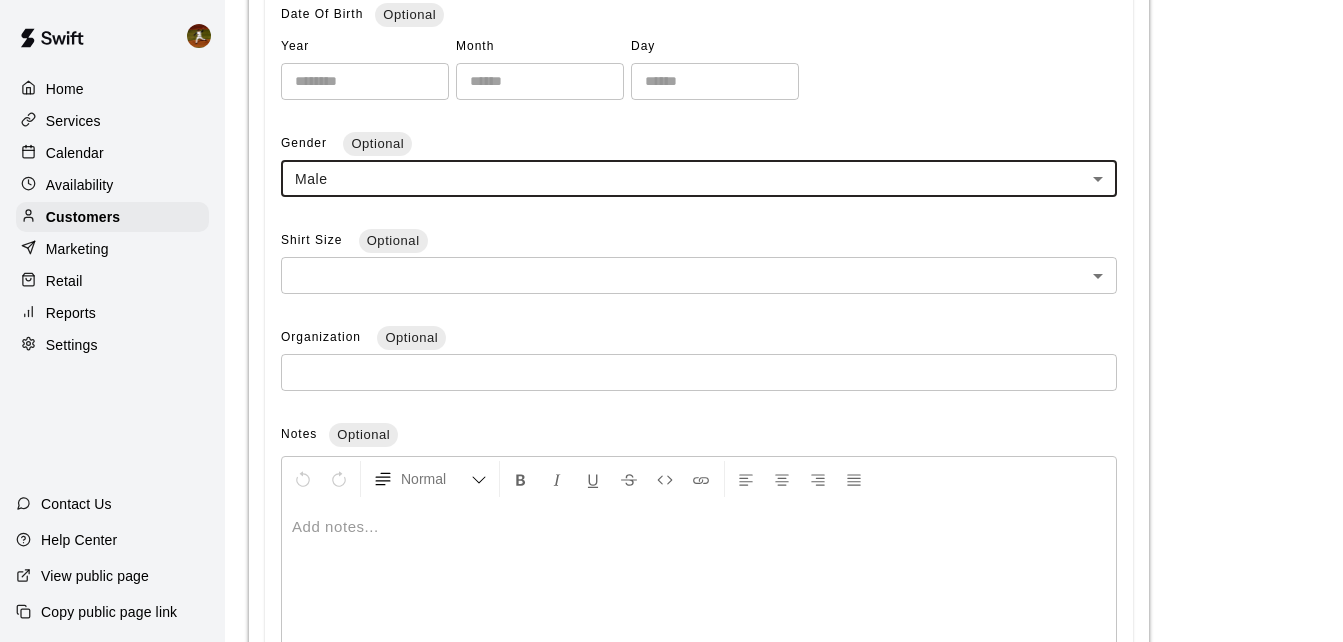 click on "Gender   Optional Male **** ​" at bounding box center [699, 169] 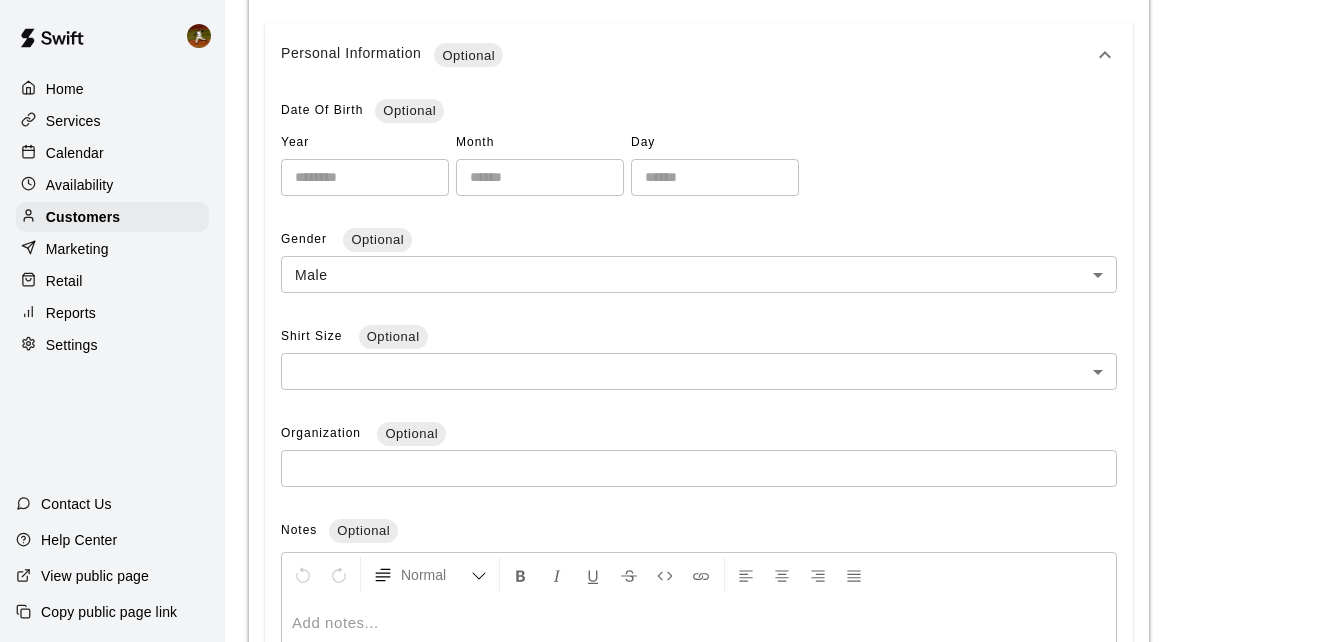 scroll, scrollTop: 523, scrollLeft: 0, axis: vertical 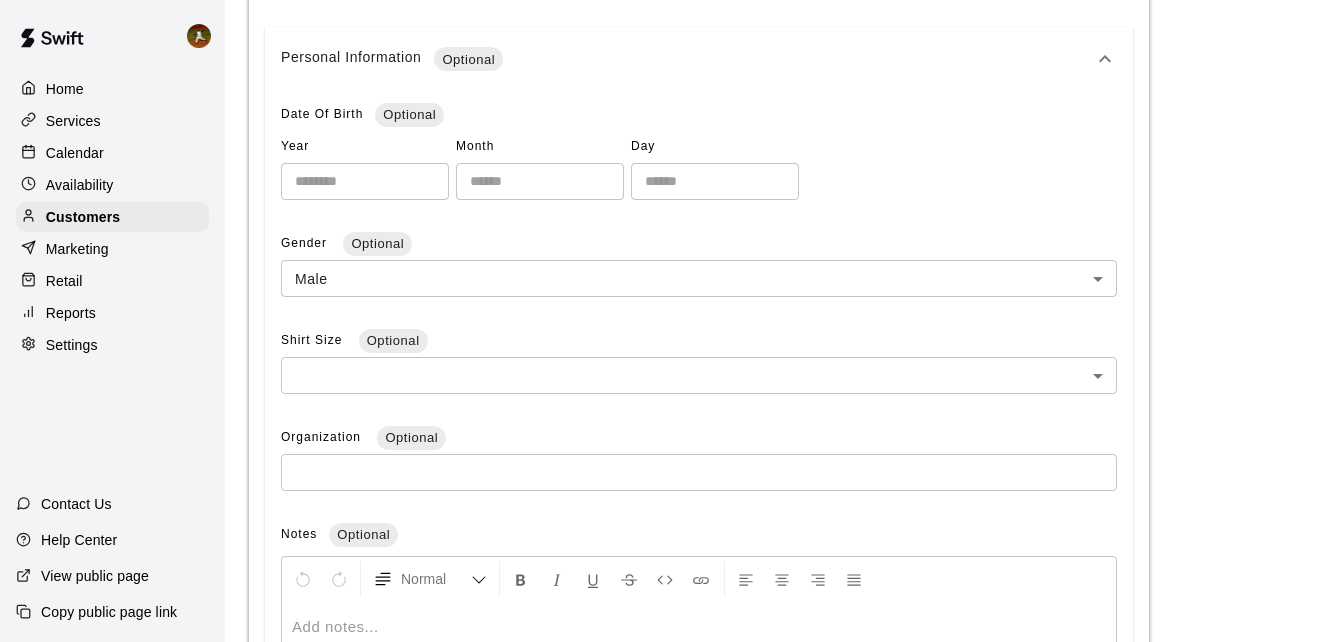 click at bounding box center [365, 181] 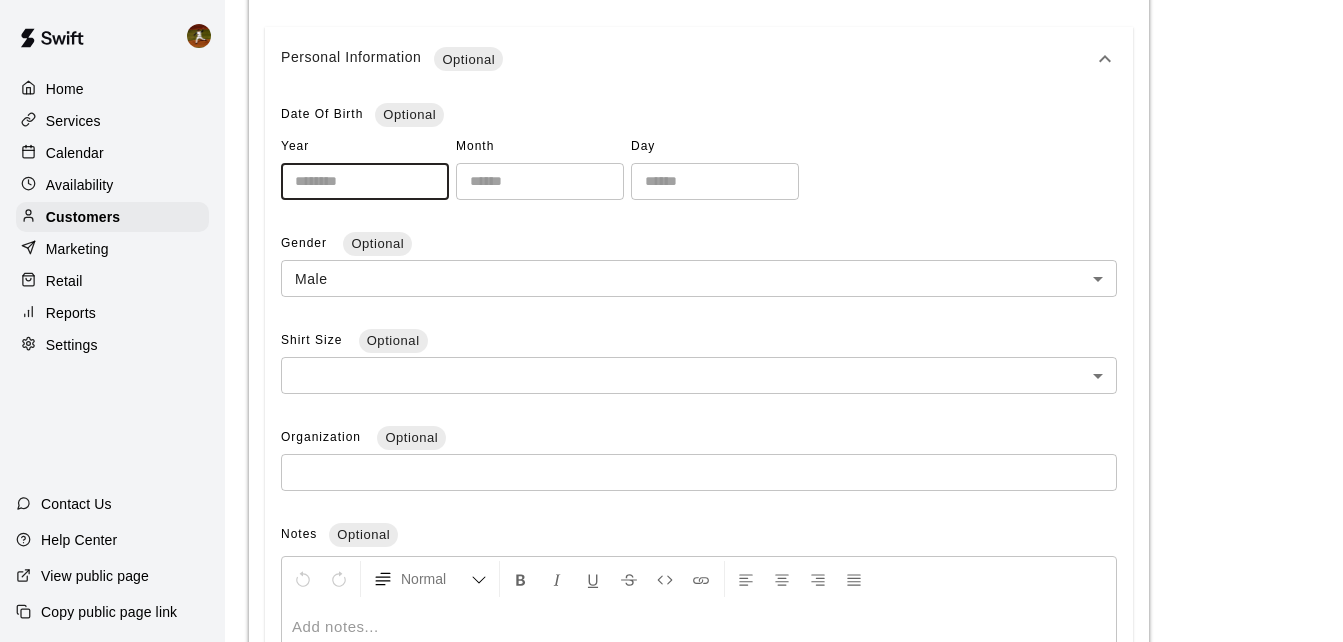 type on "****" 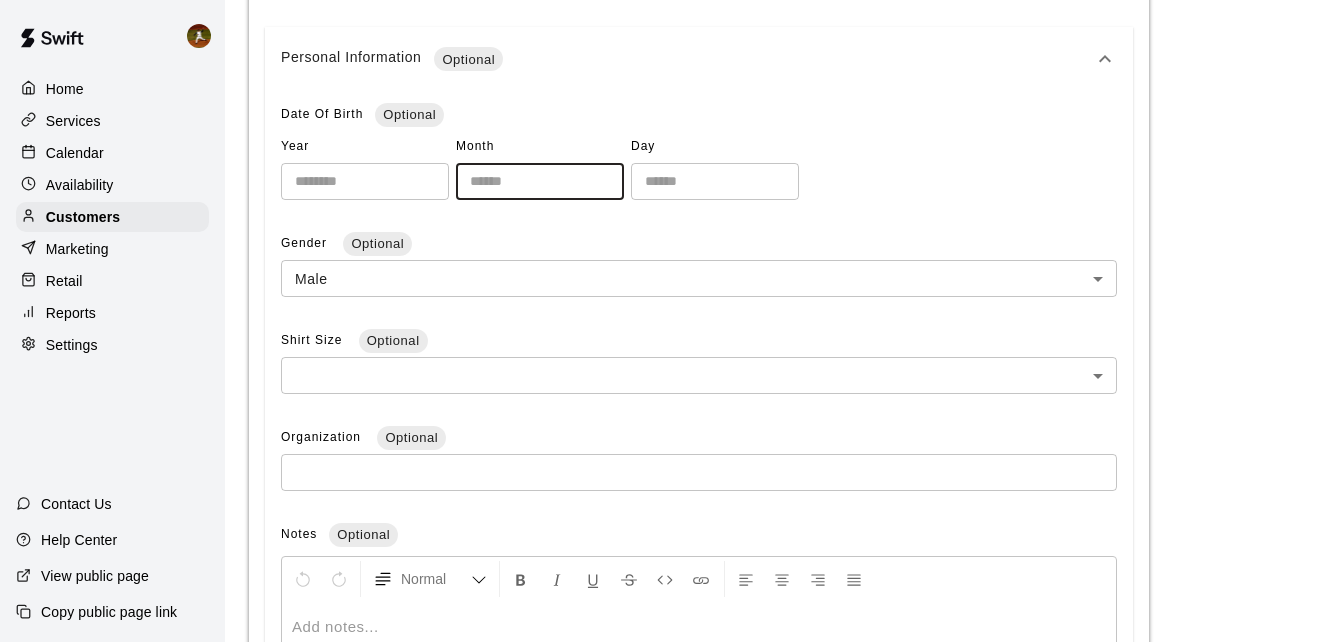 click at bounding box center [540, 181] 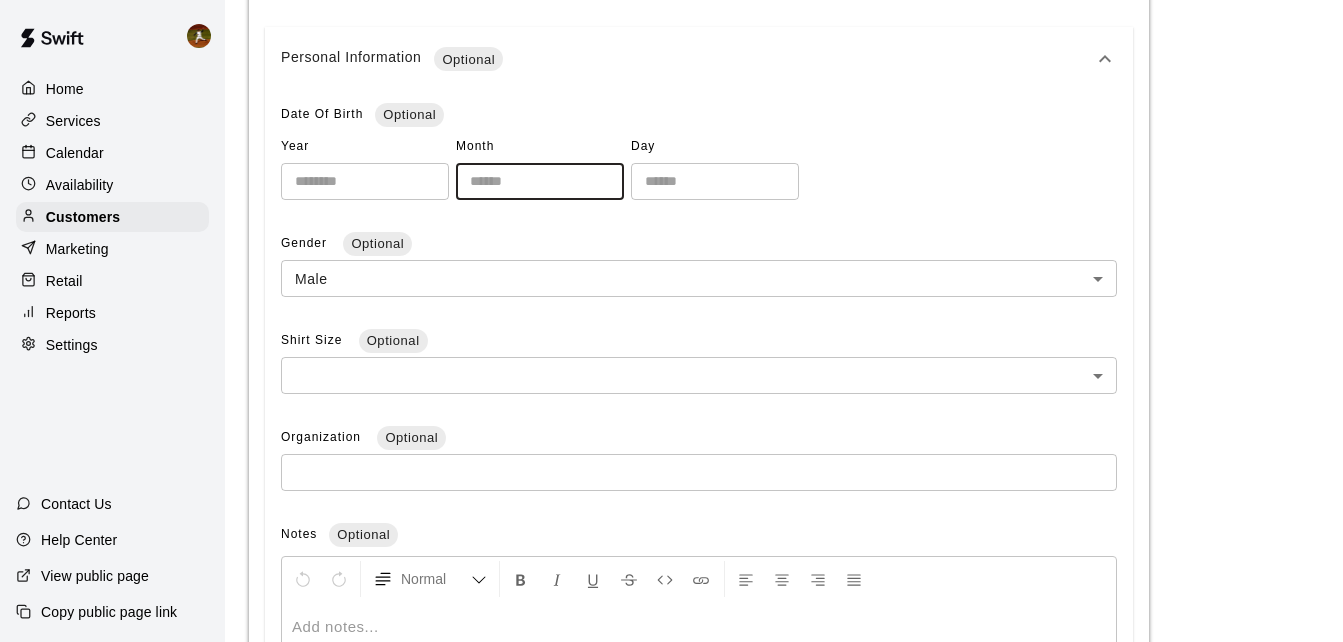 type on "**" 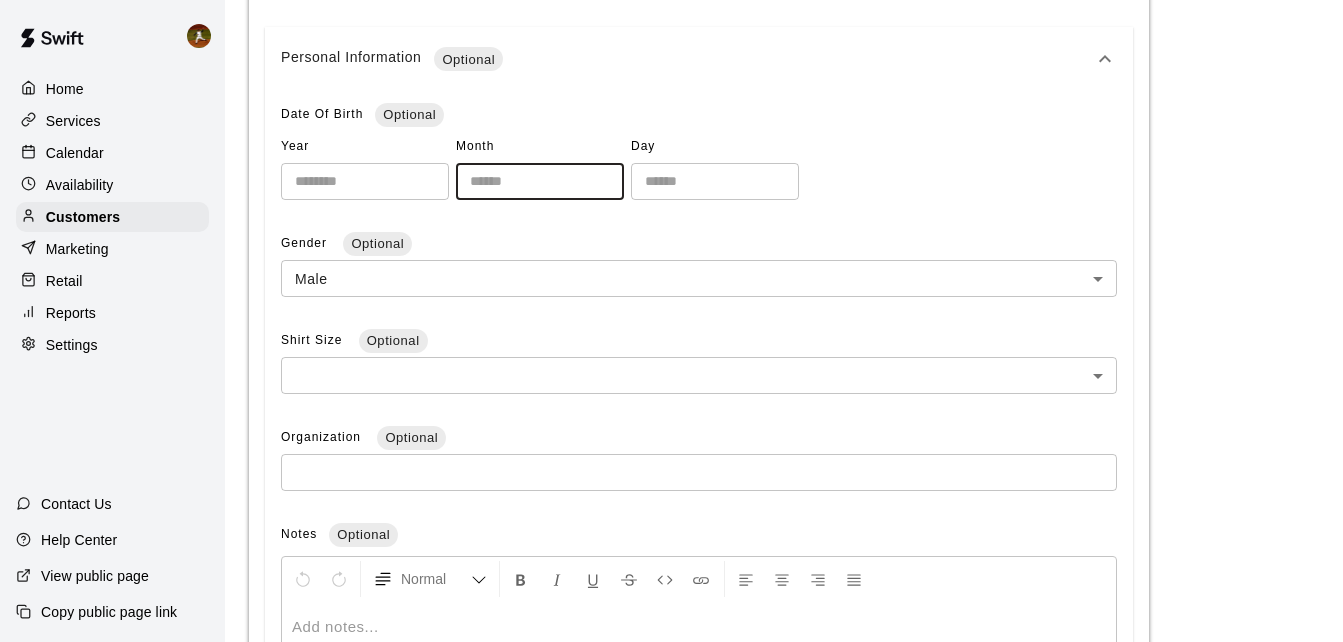 click at bounding box center (715, 181) 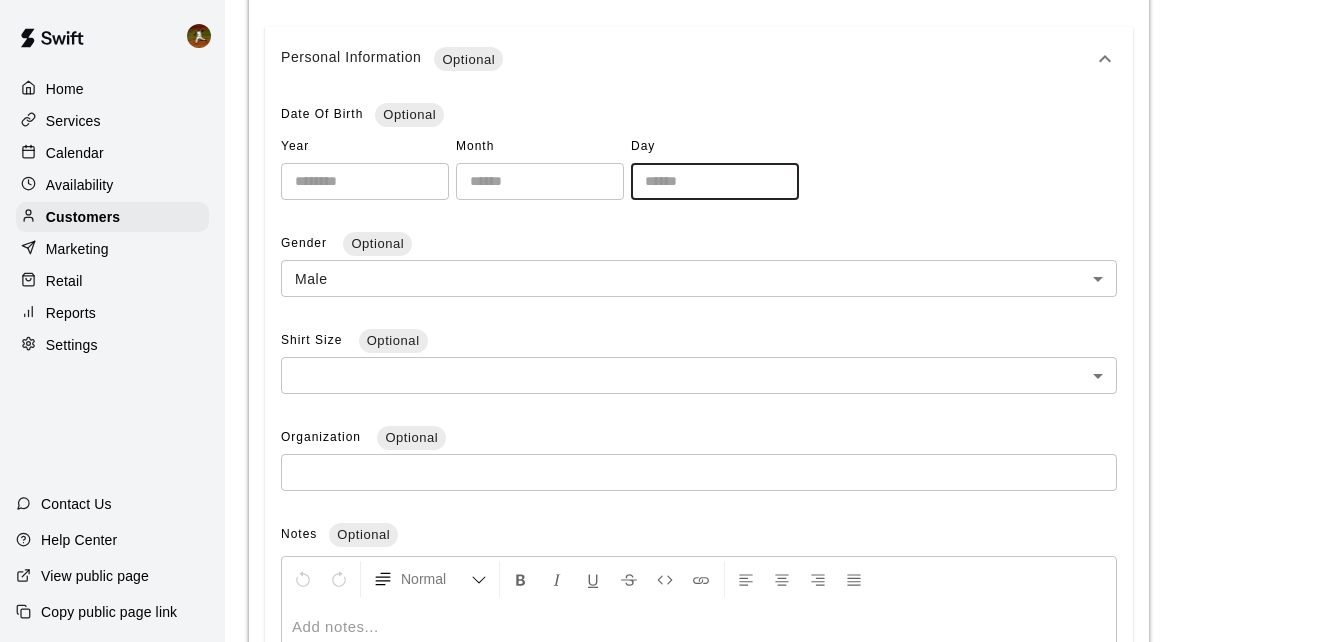 type on "**" 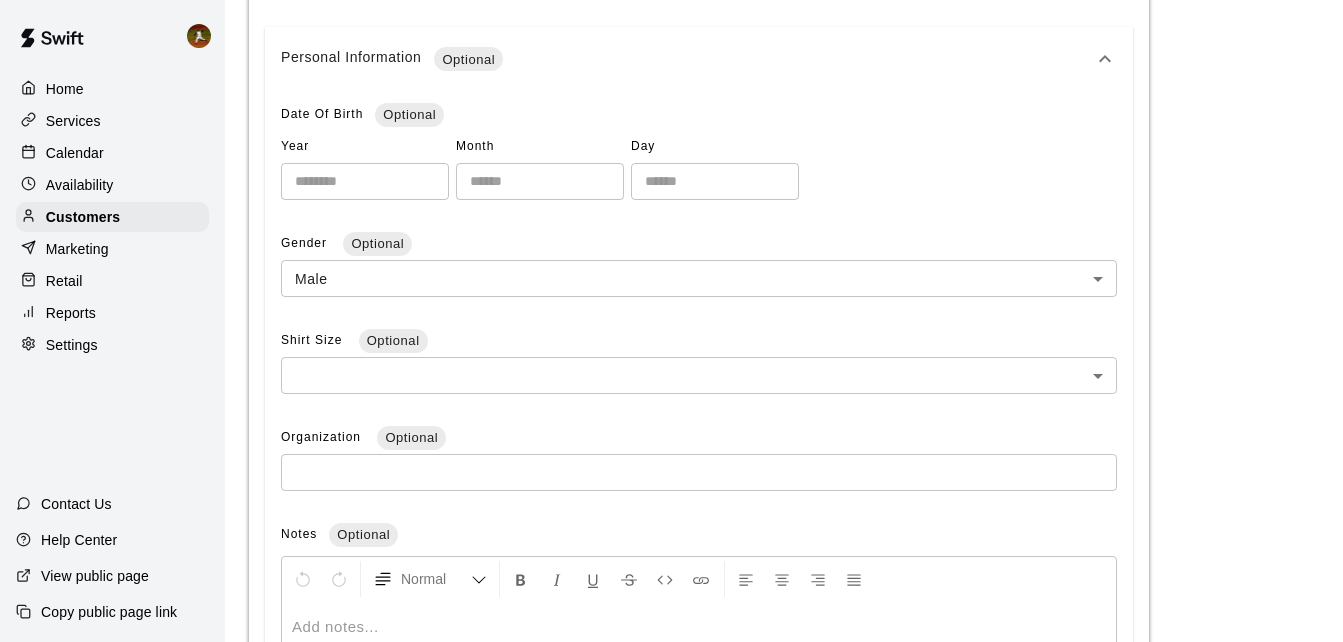 drag, startPoint x: 937, startPoint y: 136, endPoint x: 958, endPoint y: 165, distance: 35.805027 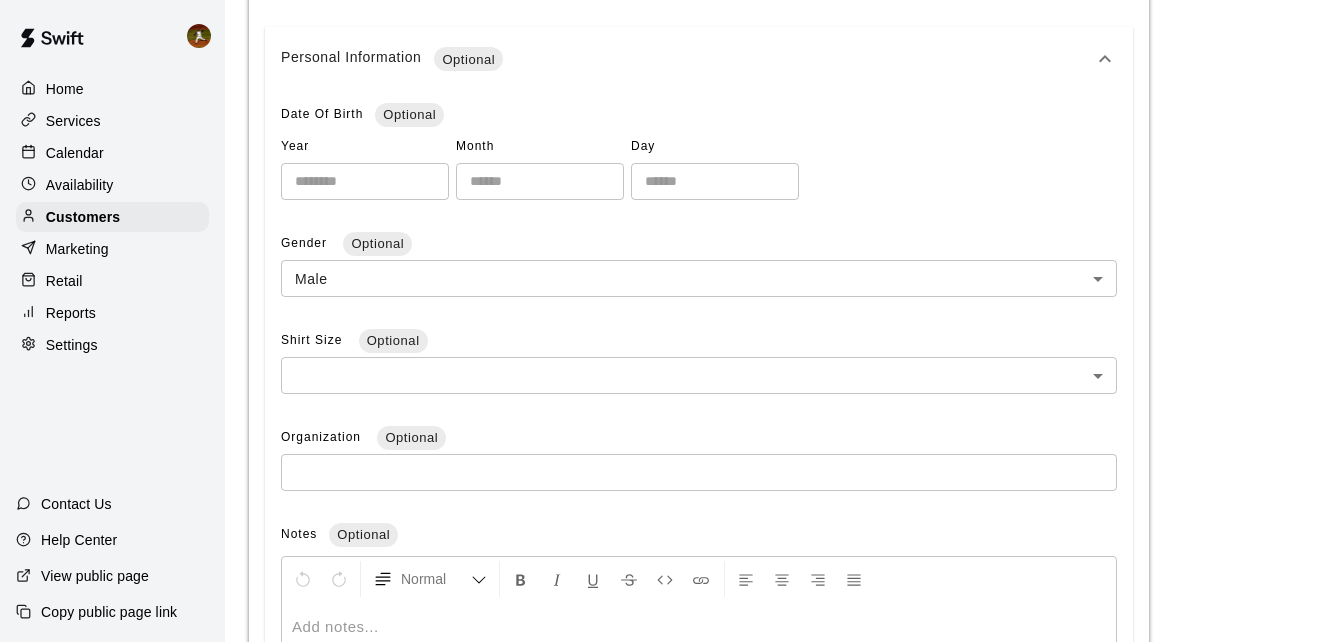 click on "Year **** ​ Month ** ​ Day ** ​" at bounding box center [699, 165] 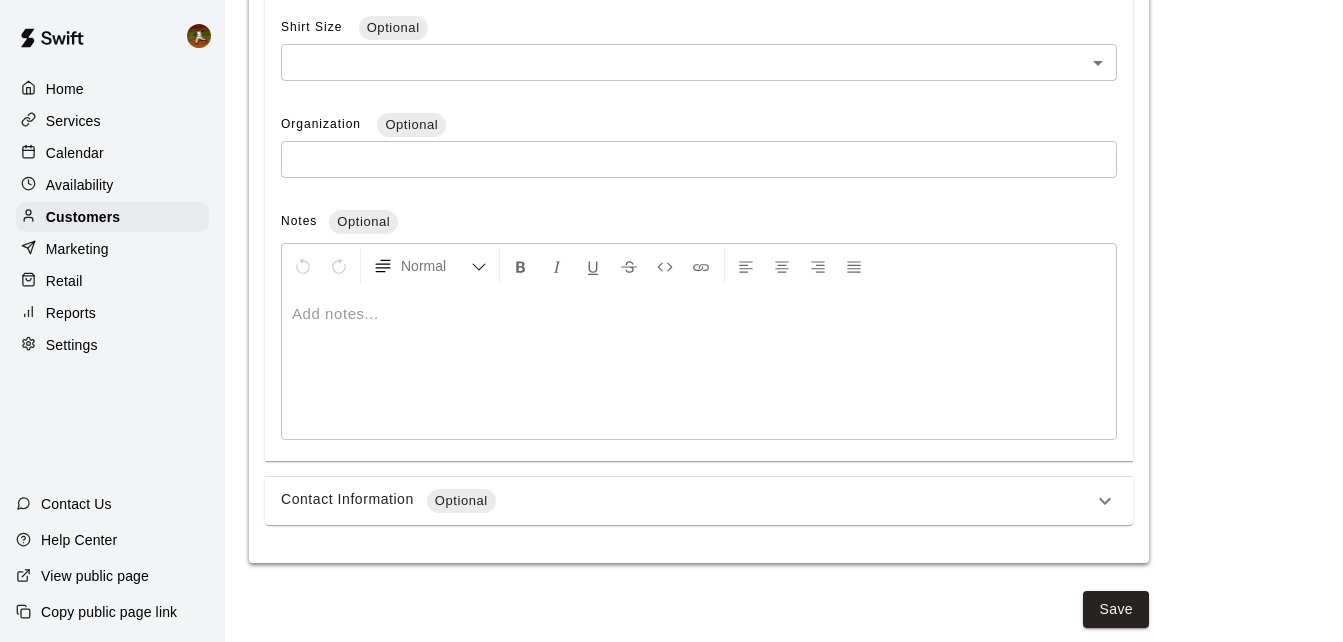 scroll, scrollTop: 838, scrollLeft: 0, axis: vertical 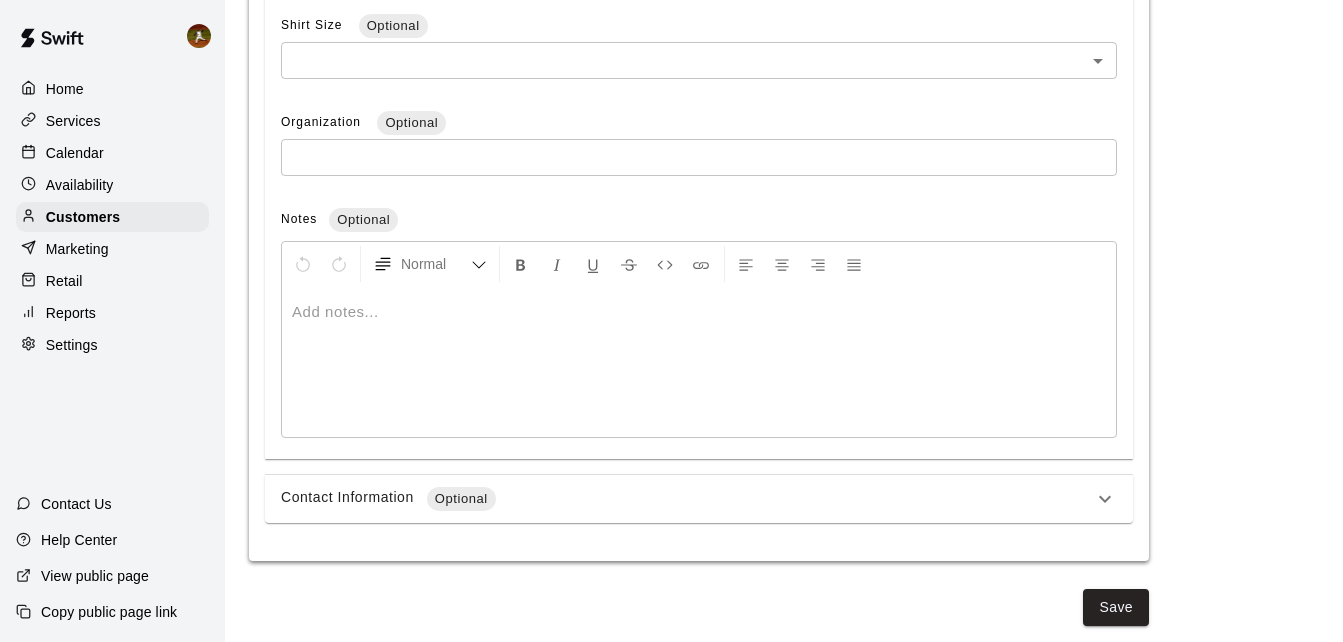 click 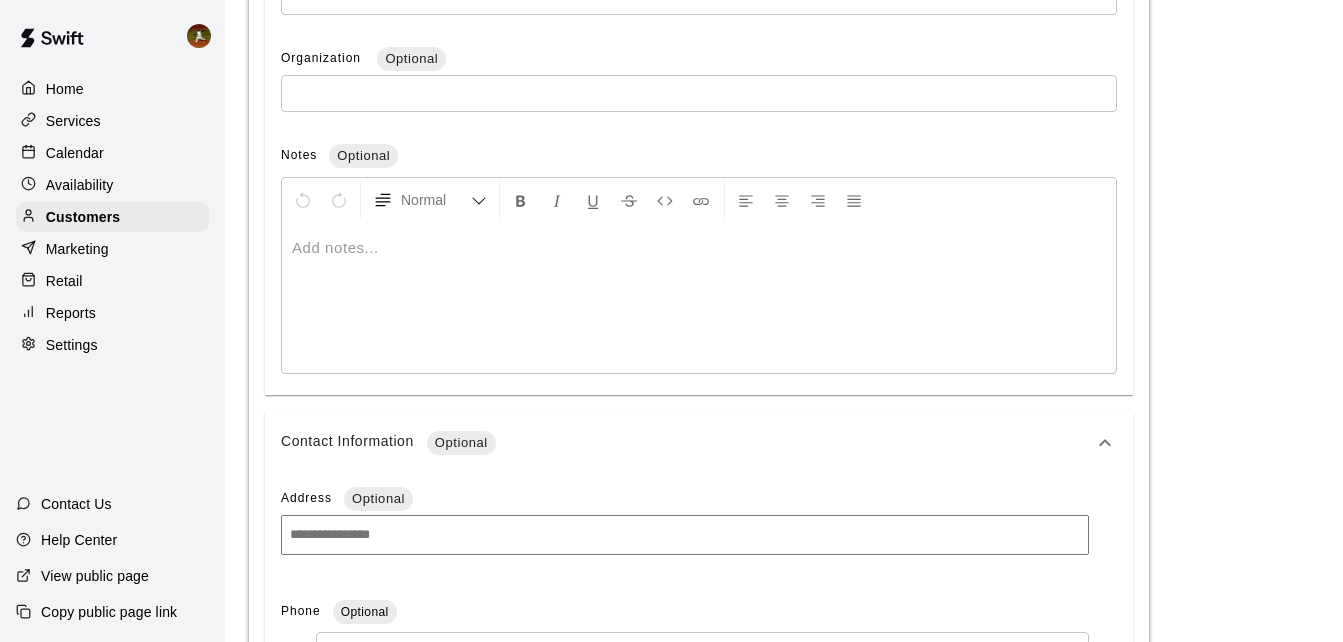 scroll, scrollTop: 938, scrollLeft: 0, axis: vertical 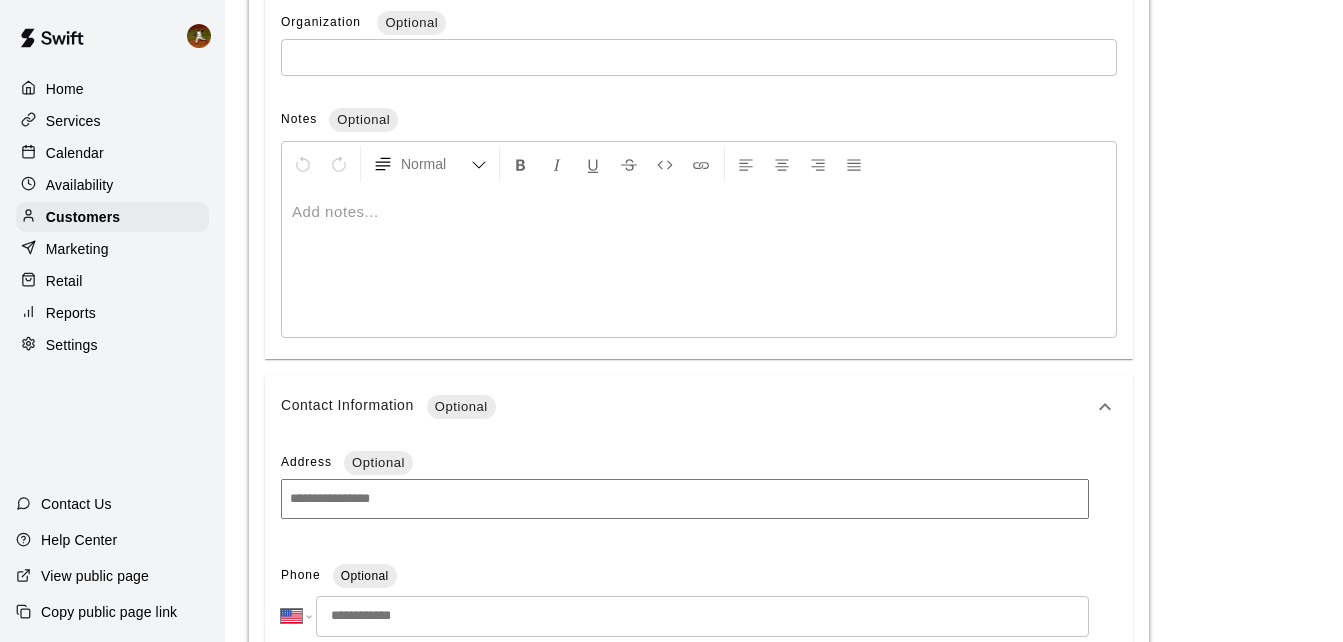 click at bounding box center [685, 499] 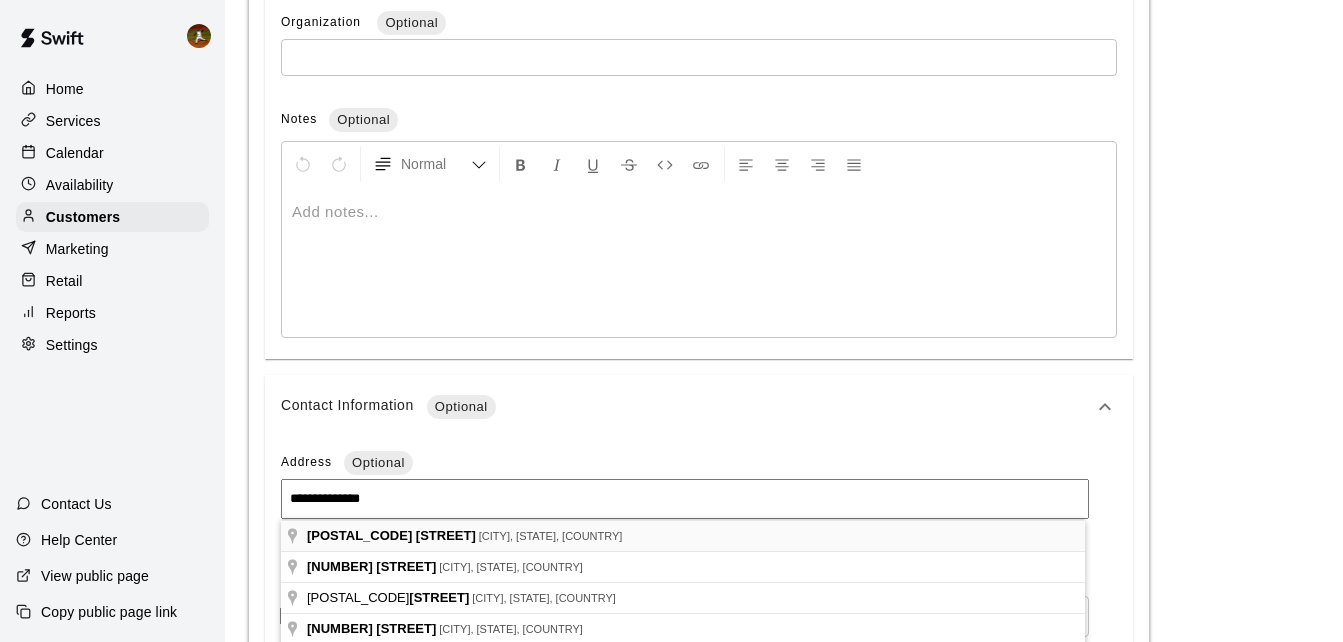 type on "**********" 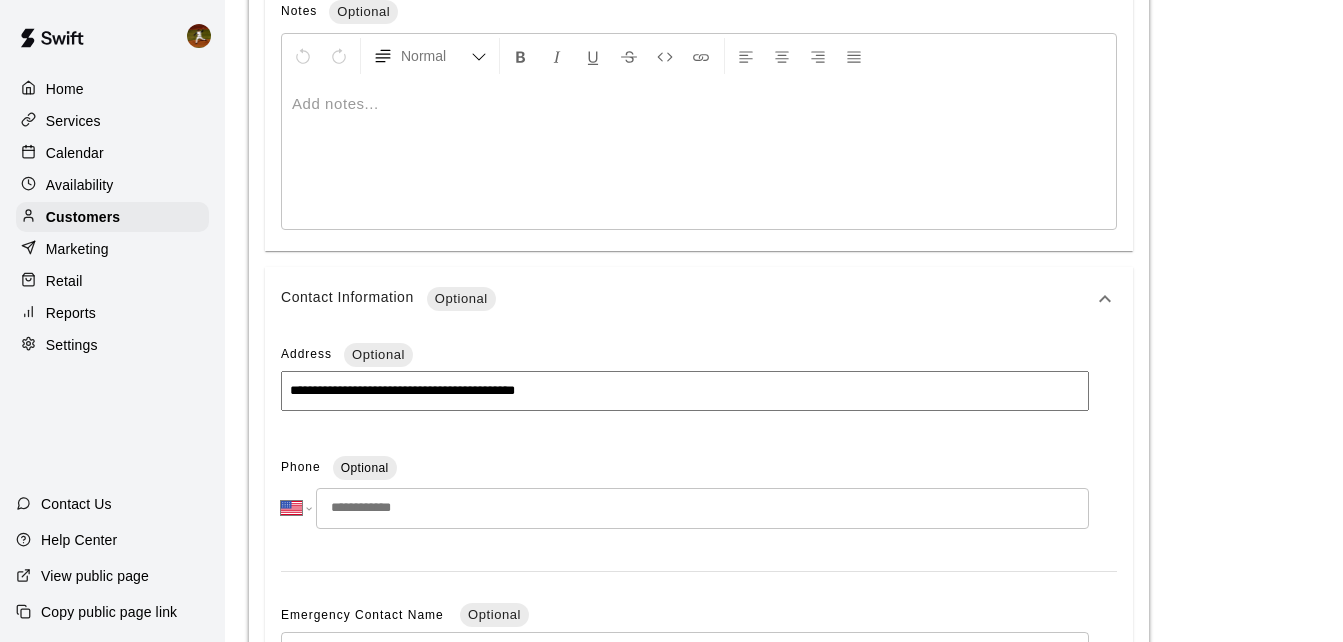 scroll, scrollTop: 1138, scrollLeft: 0, axis: vertical 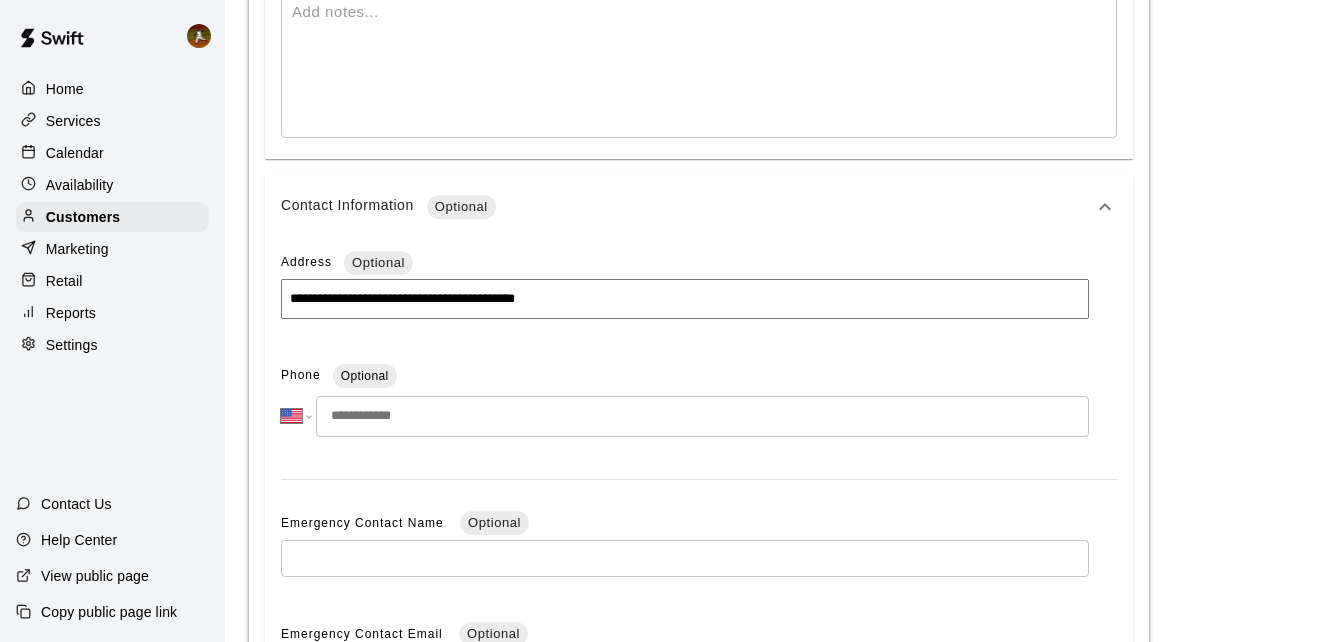click at bounding box center (702, 416) 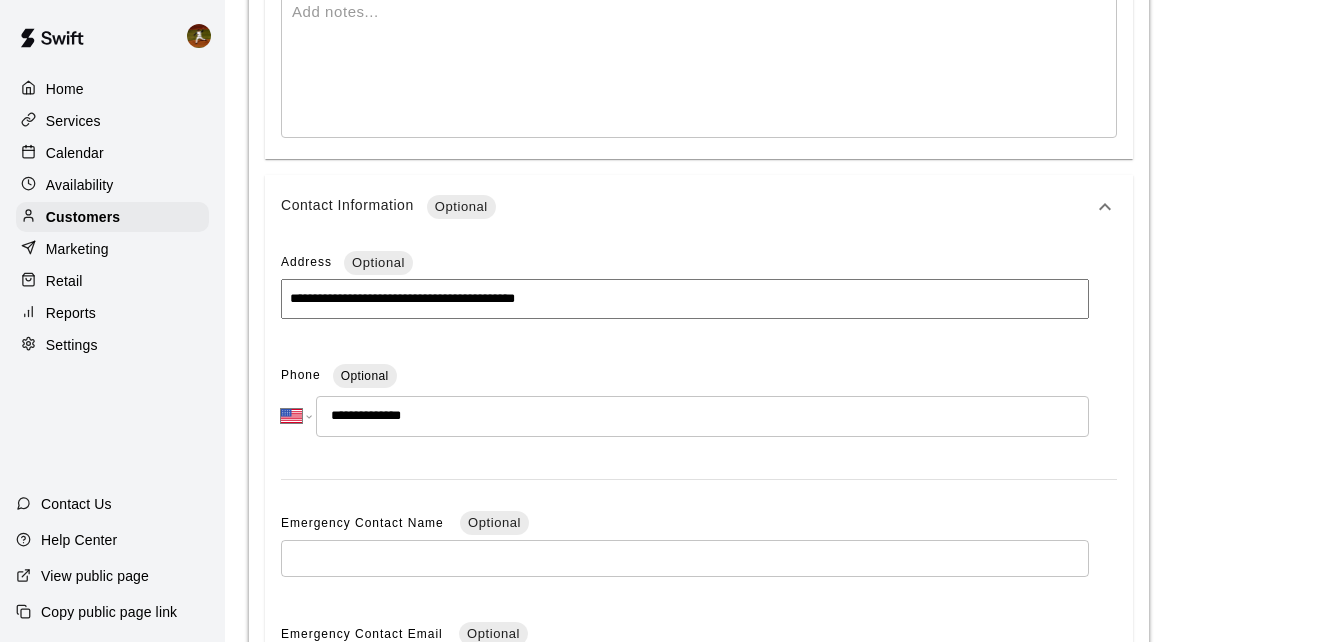 type on "**********" 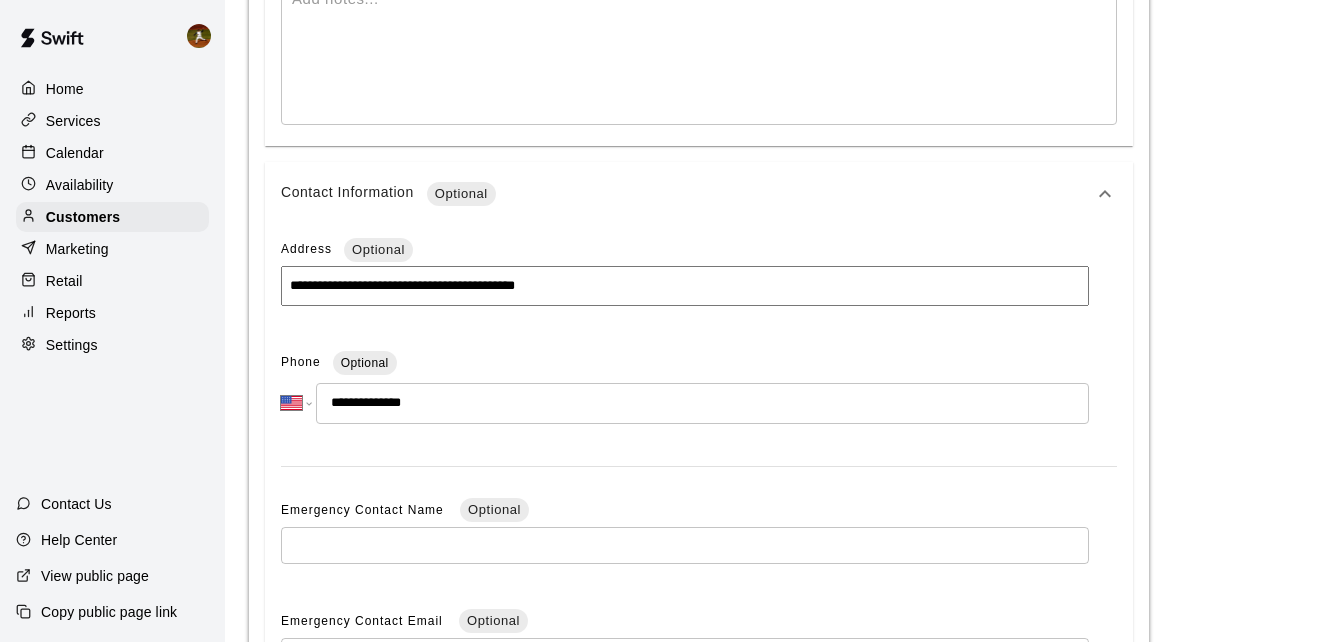scroll, scrollTop: 1238, scrollLeft: 0, axis: vertical 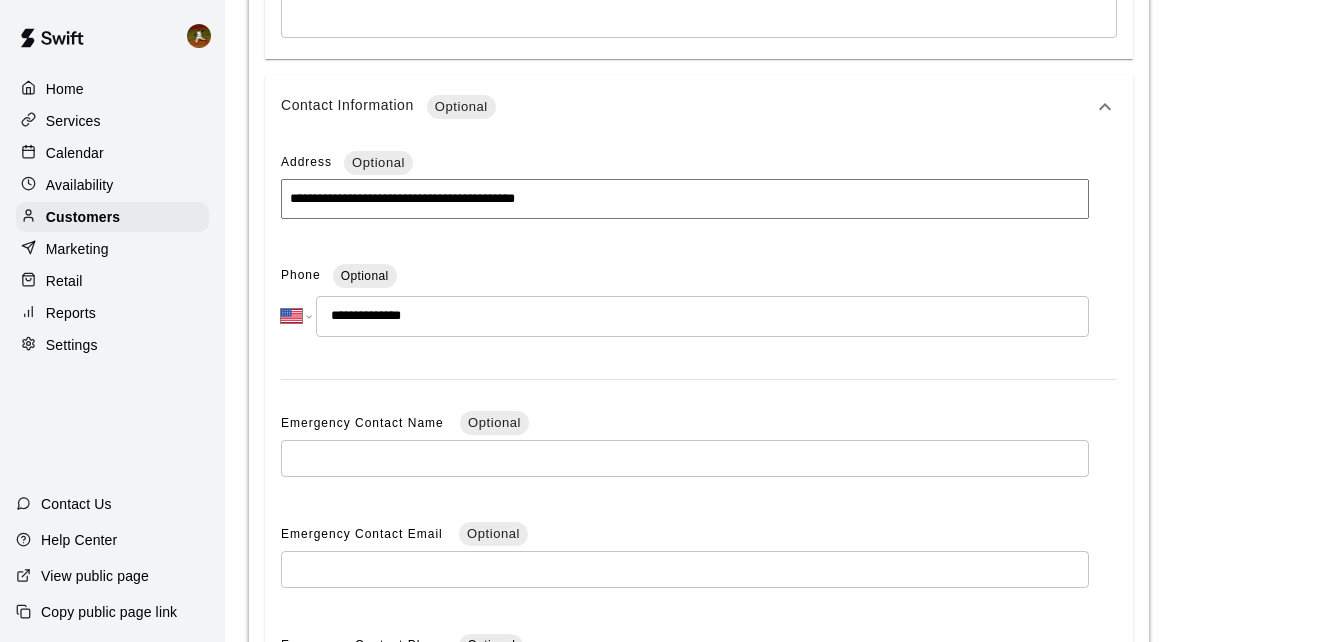 click at bounding box center [685, 458] 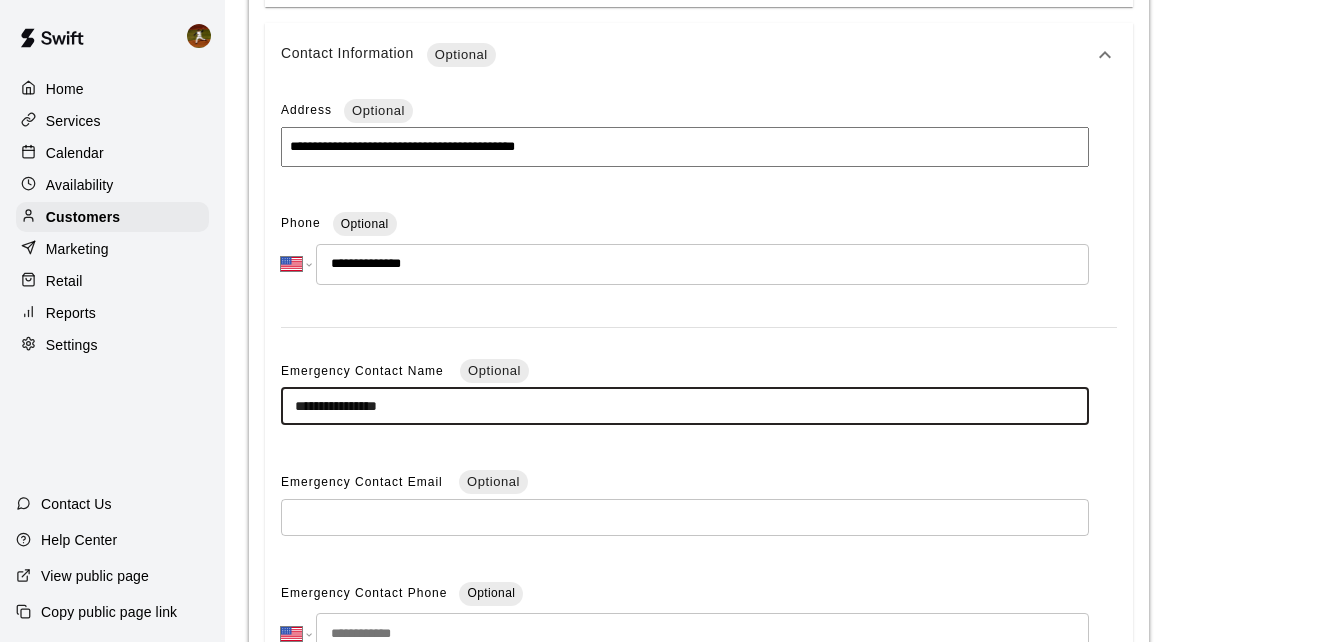 scroll, scrollTop: 1338, scrollLeft: 0, axis: vertical 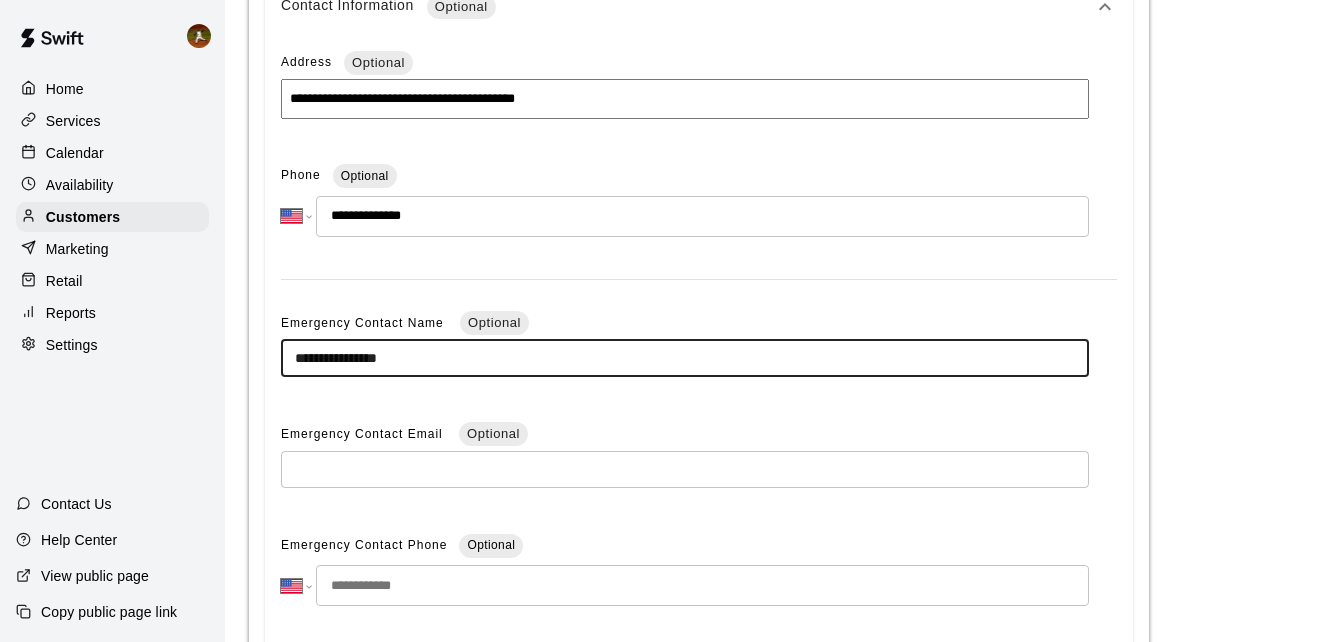 type on "**********" 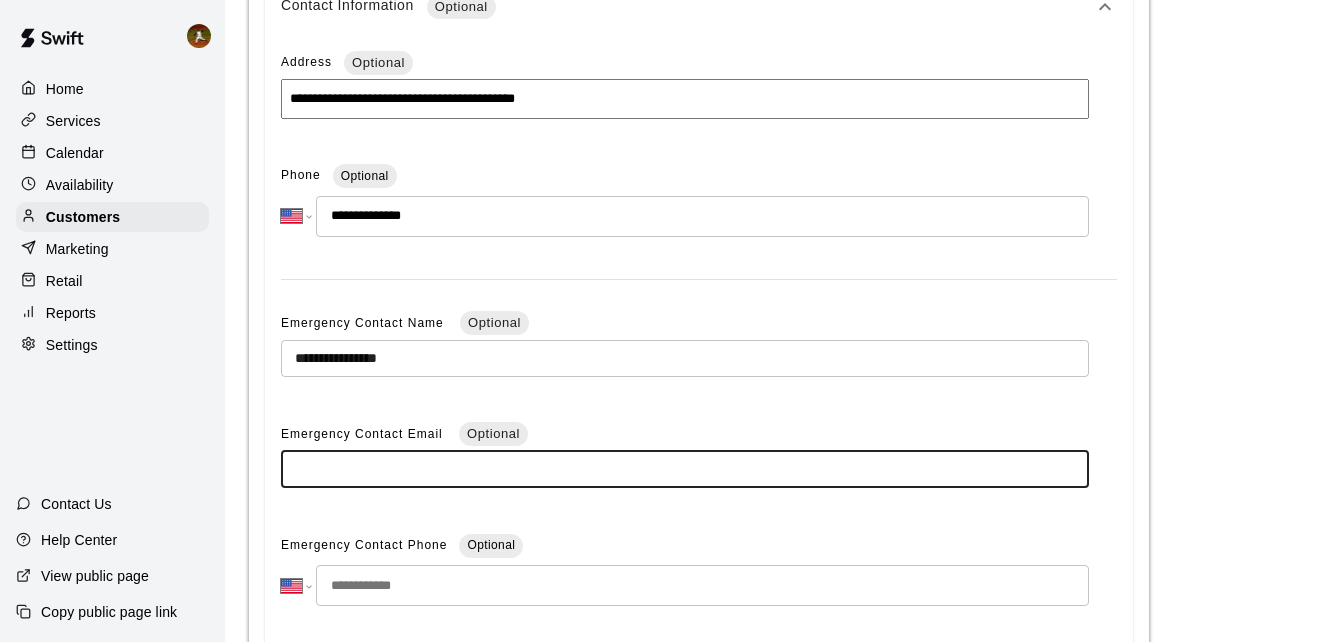 click at bounding box center [685, 469] 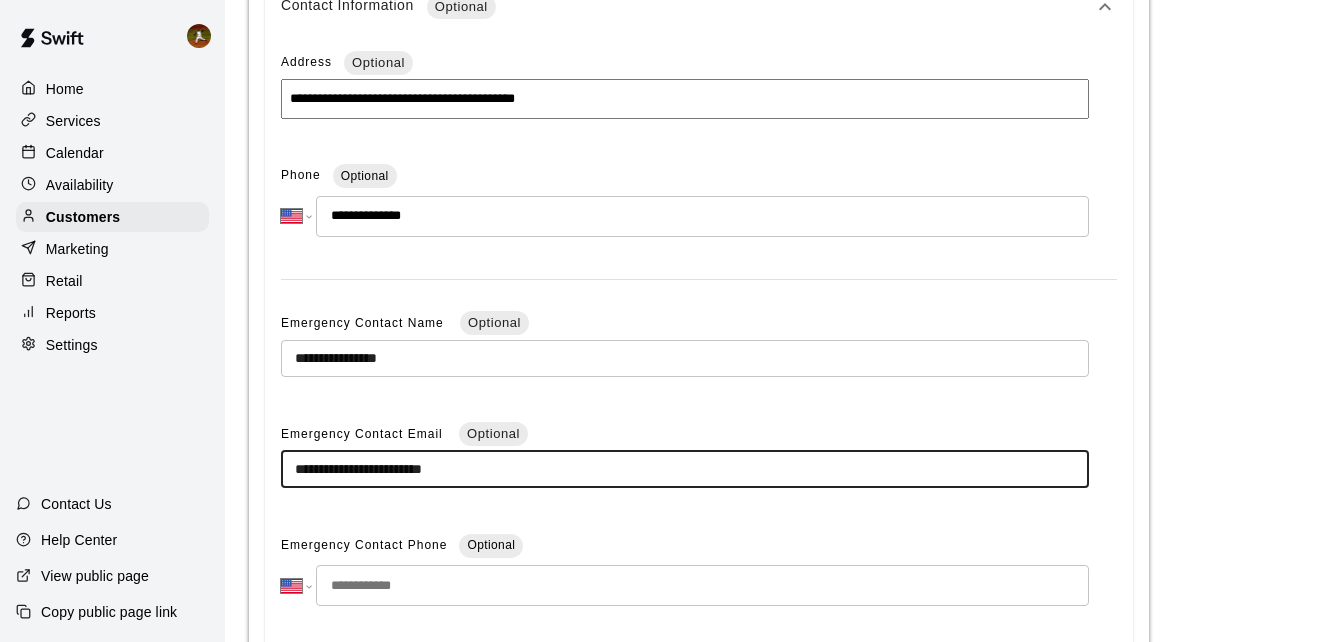type on "**********" 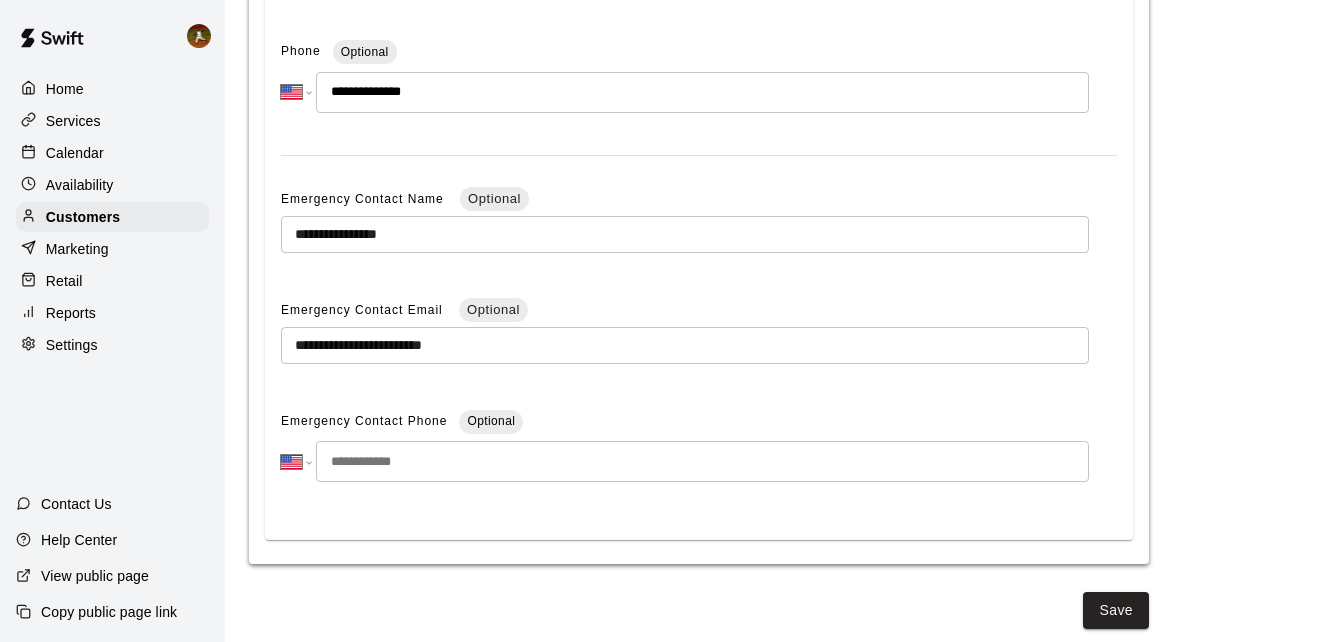 scroll, scrollTop: 1467, scrollLeft: 0, axis: vertical 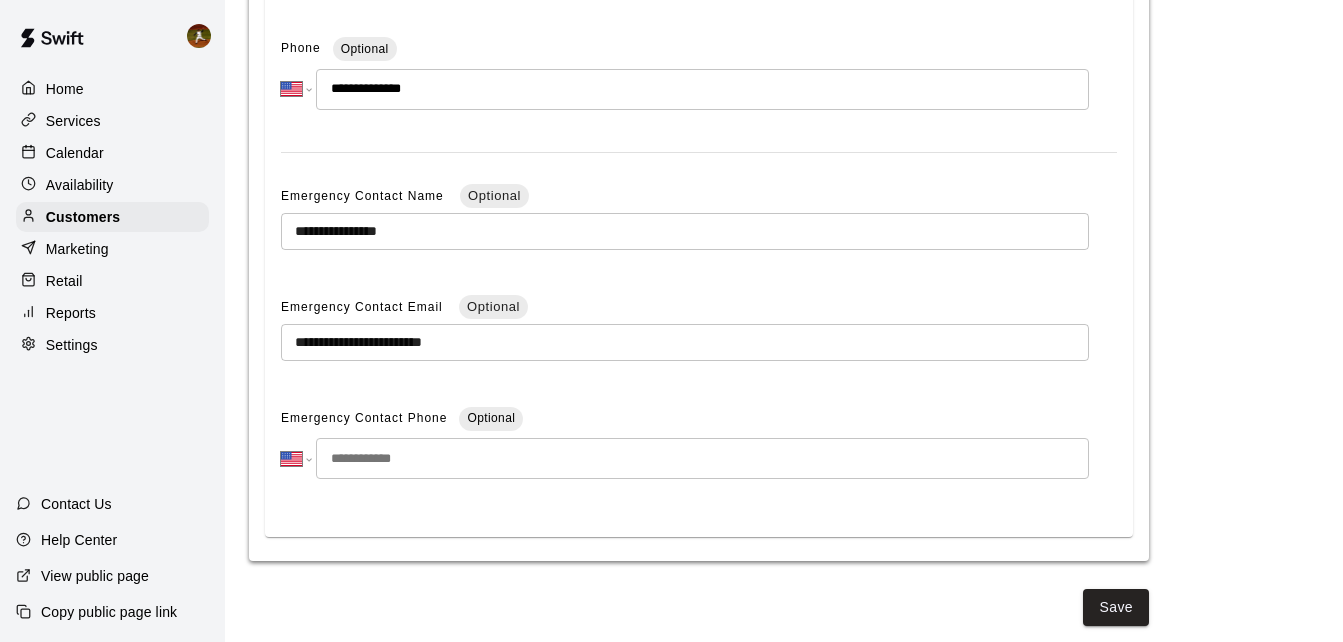 click at bounding box center (702, 458) 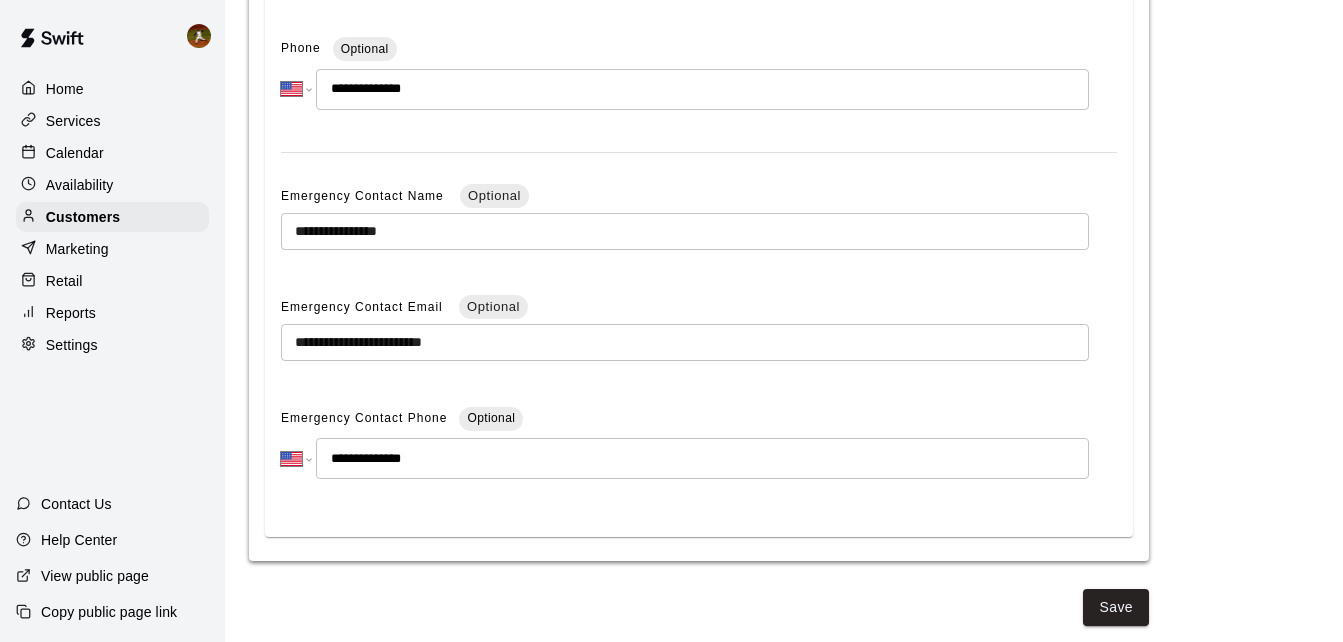 type on "**********" 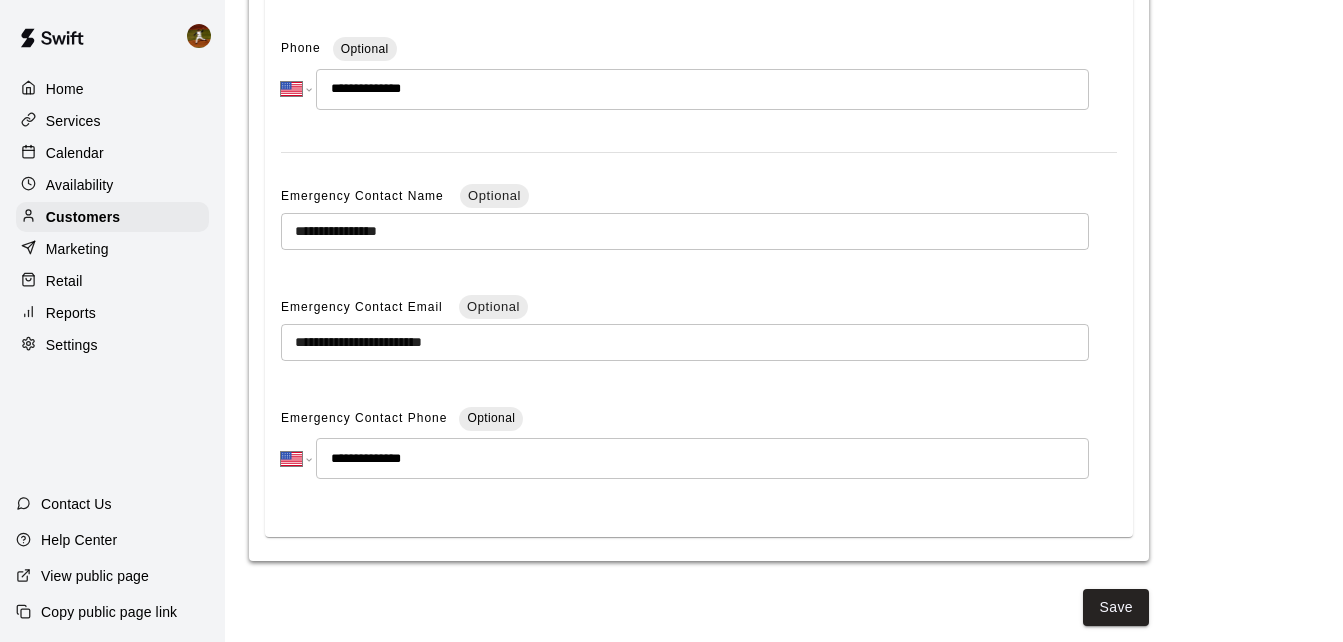 click on "**********" at bounding box center [699, 224] 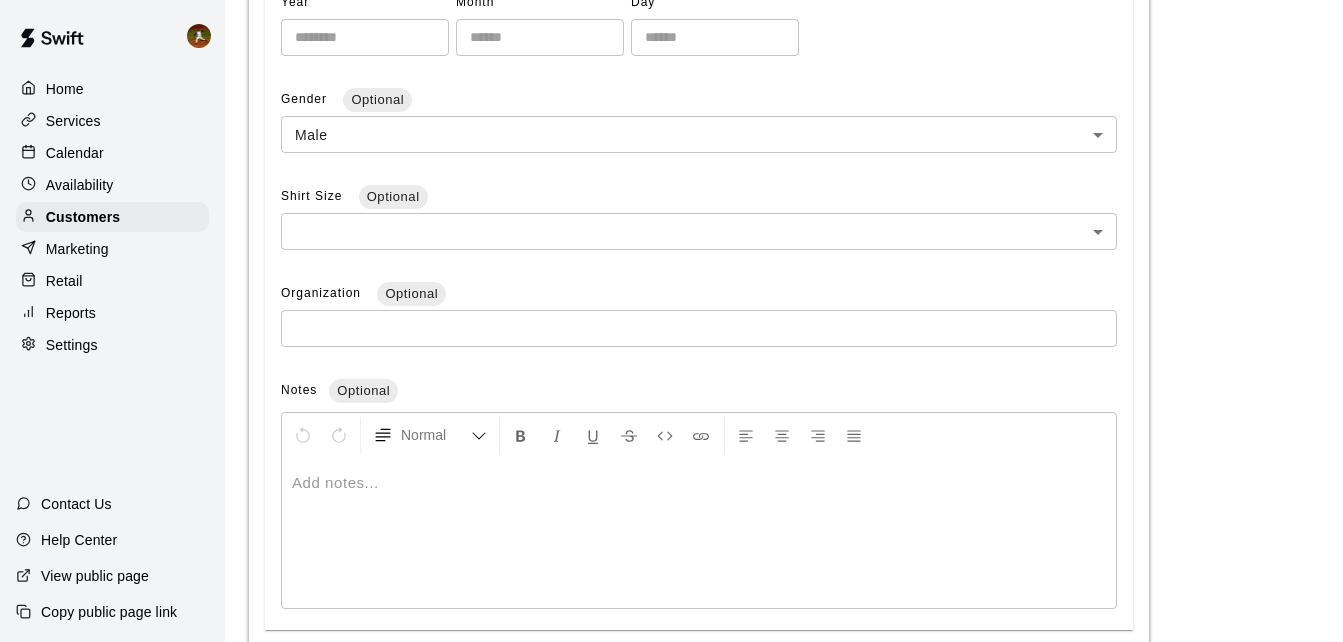 scroll, scrollTop: 567, scrollLeft: 0, axis: vertical 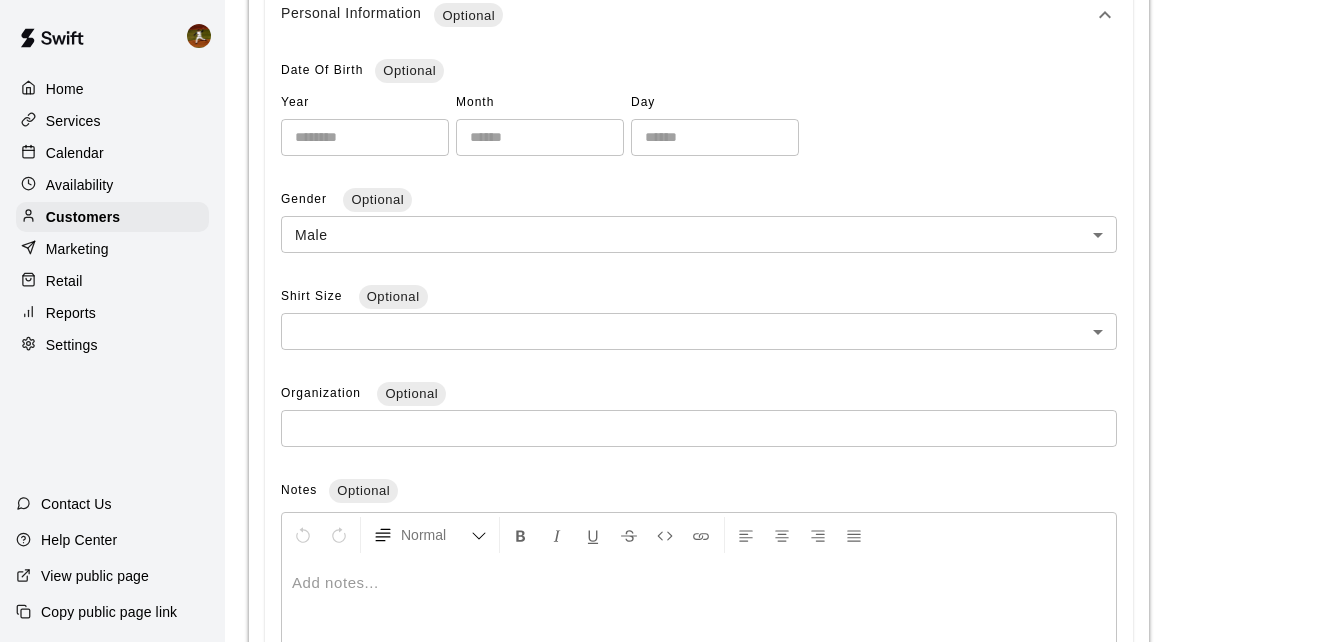 click on "Shirt Size   Optional ​ ​" at bounding box center [699, 322] 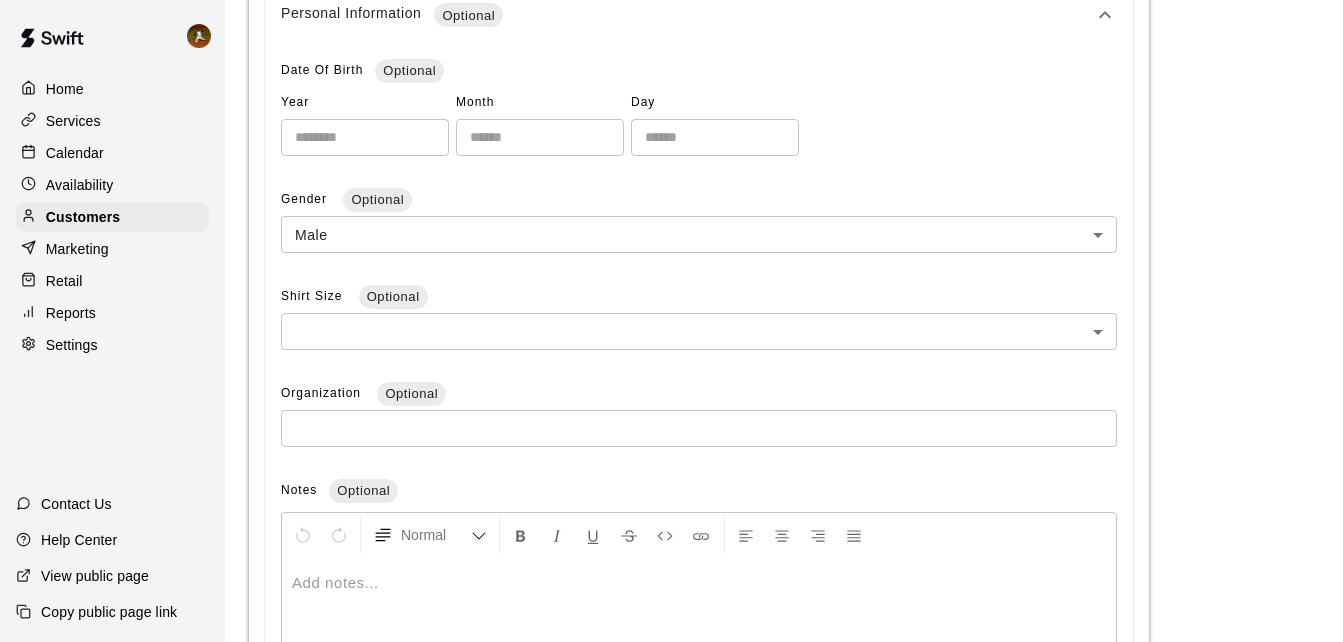 click on "**********" at bounding box center (671, 486) 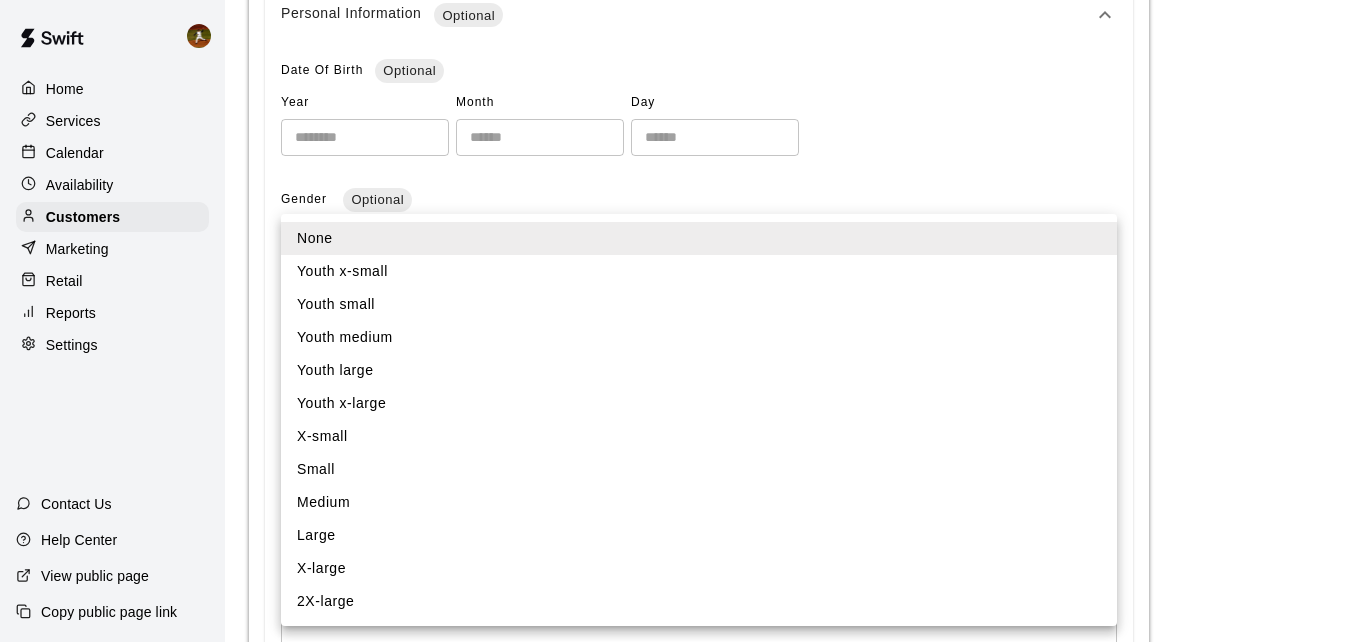 click on "Medium" at bounding box center (699, 502) 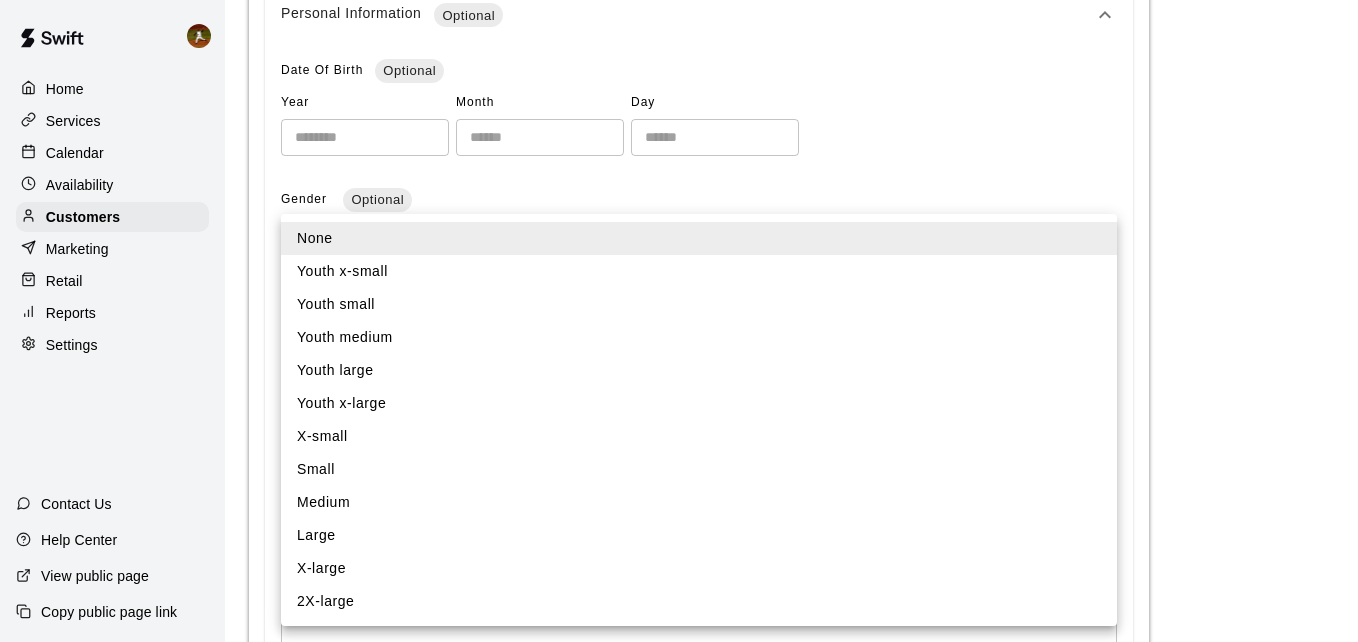type on "*" 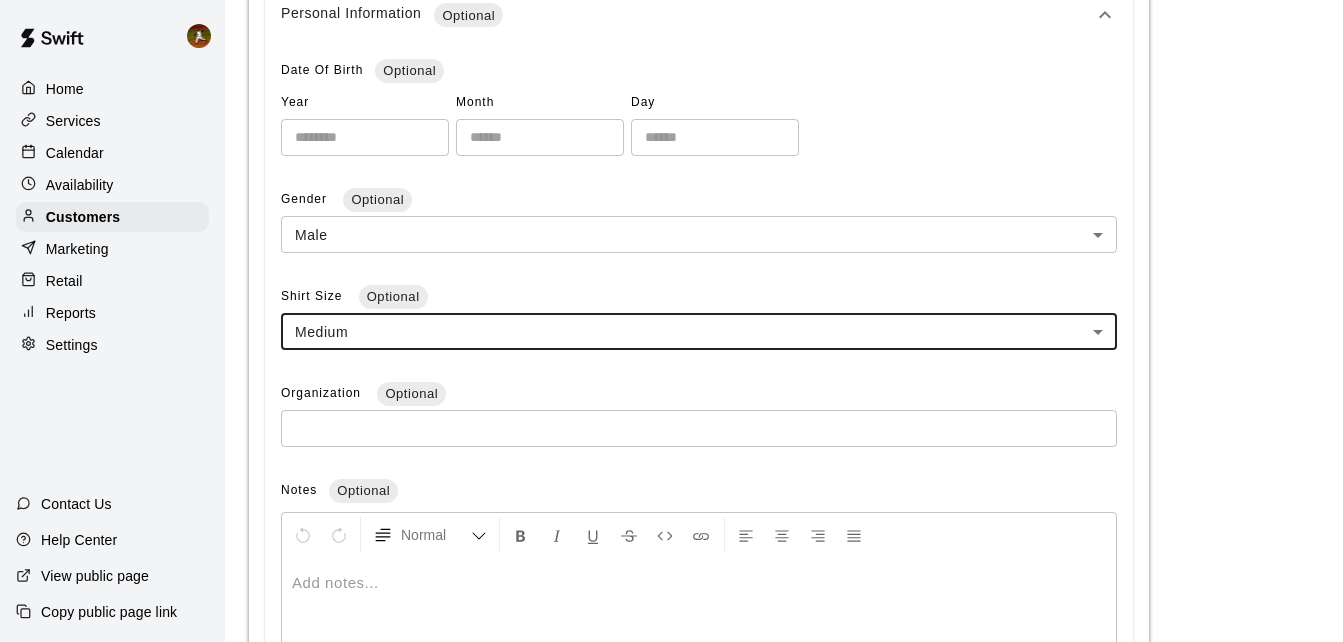 click on "Shirt Size   Optional Medium * ​" at bounding box center (699, 322) 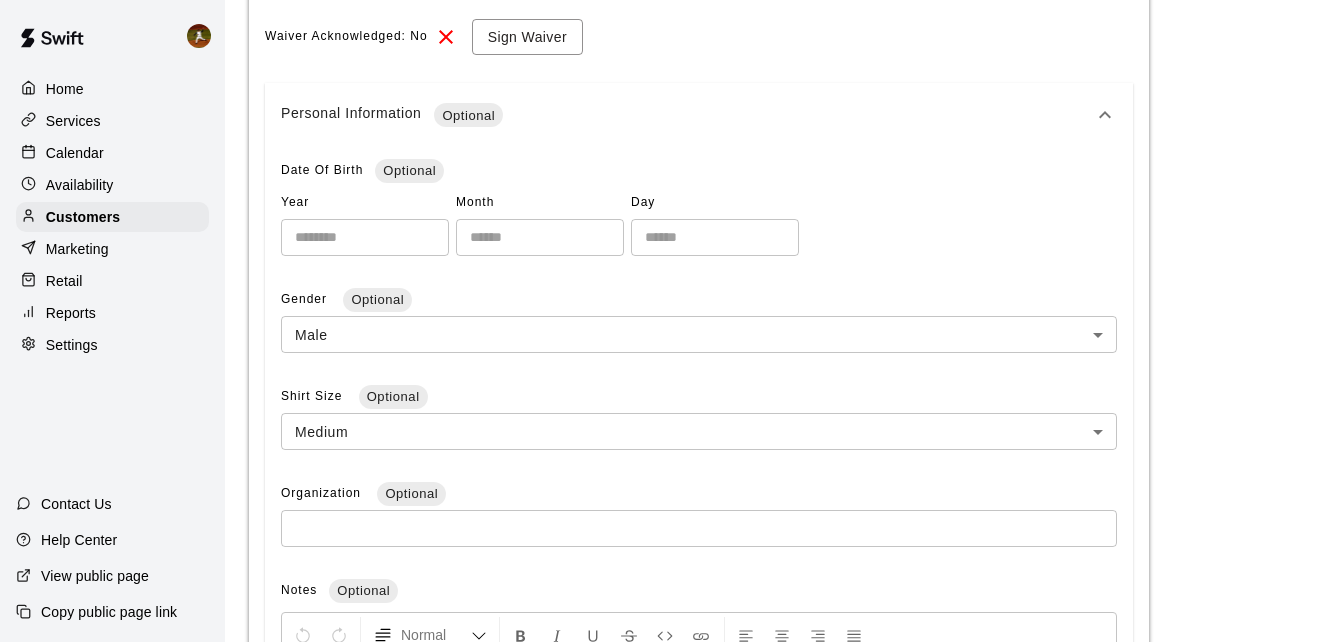 scroll, scrollTop: 367, scrollLeft: 0, axis: vertical 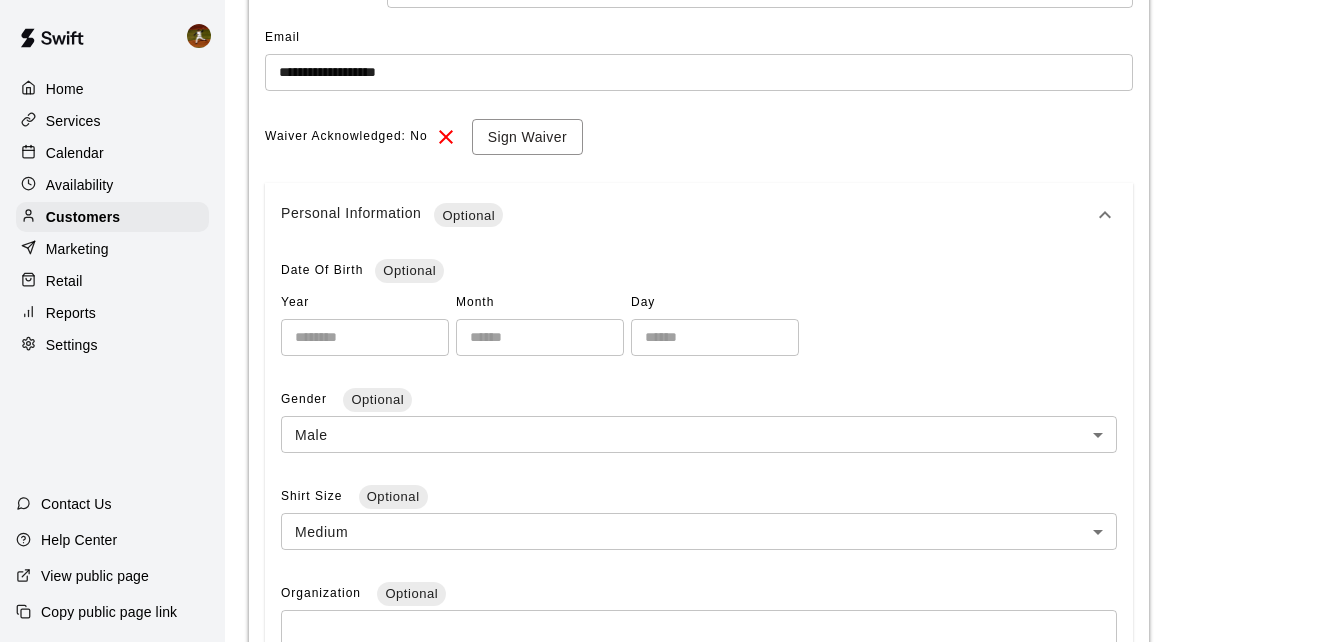 click 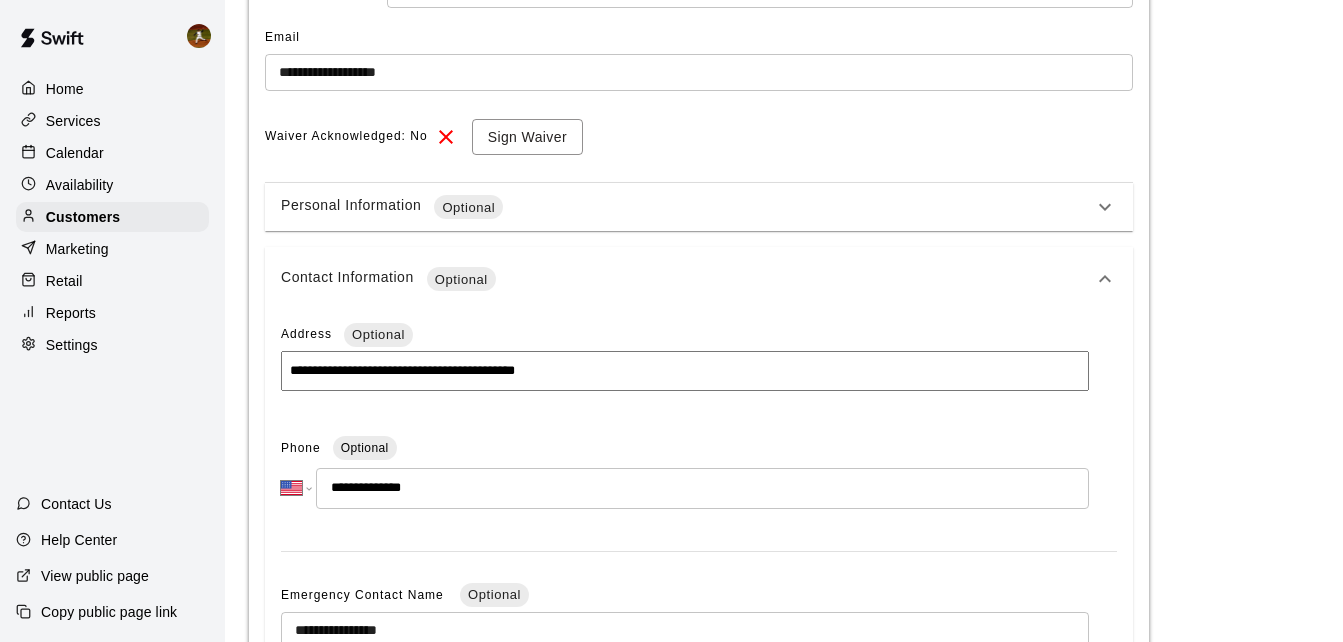 click 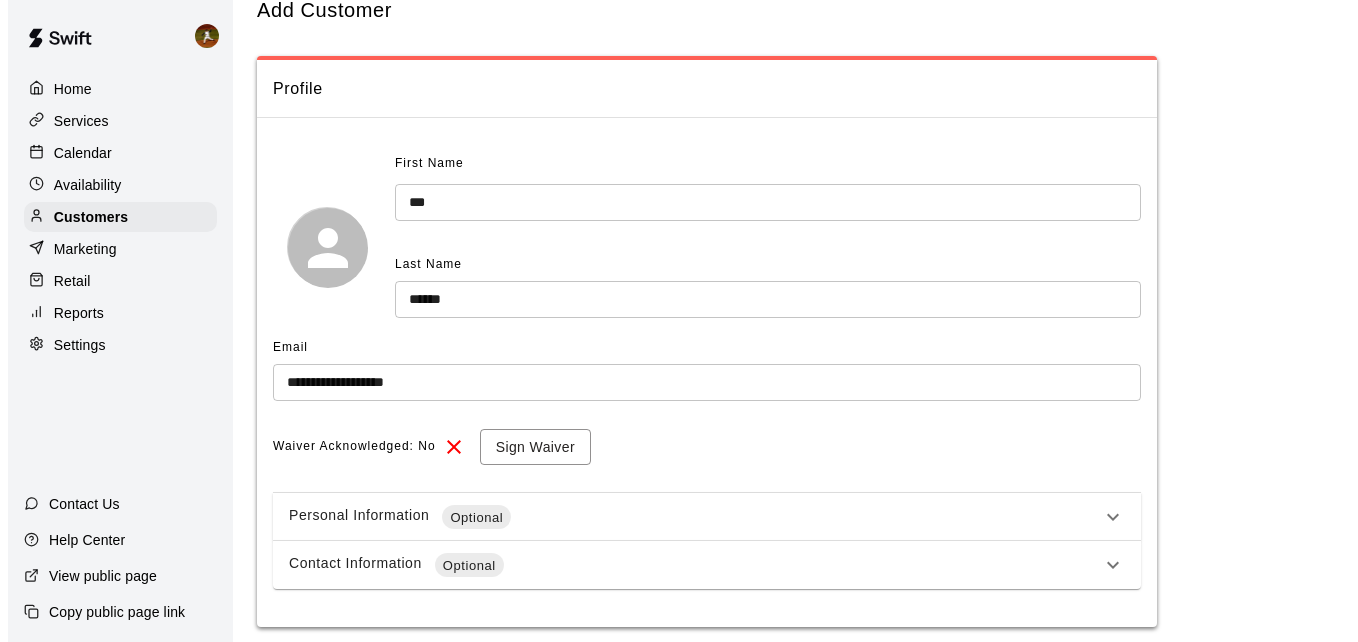 scroll, scrollTop: 23, scrollLeft: 0, axis: vertical 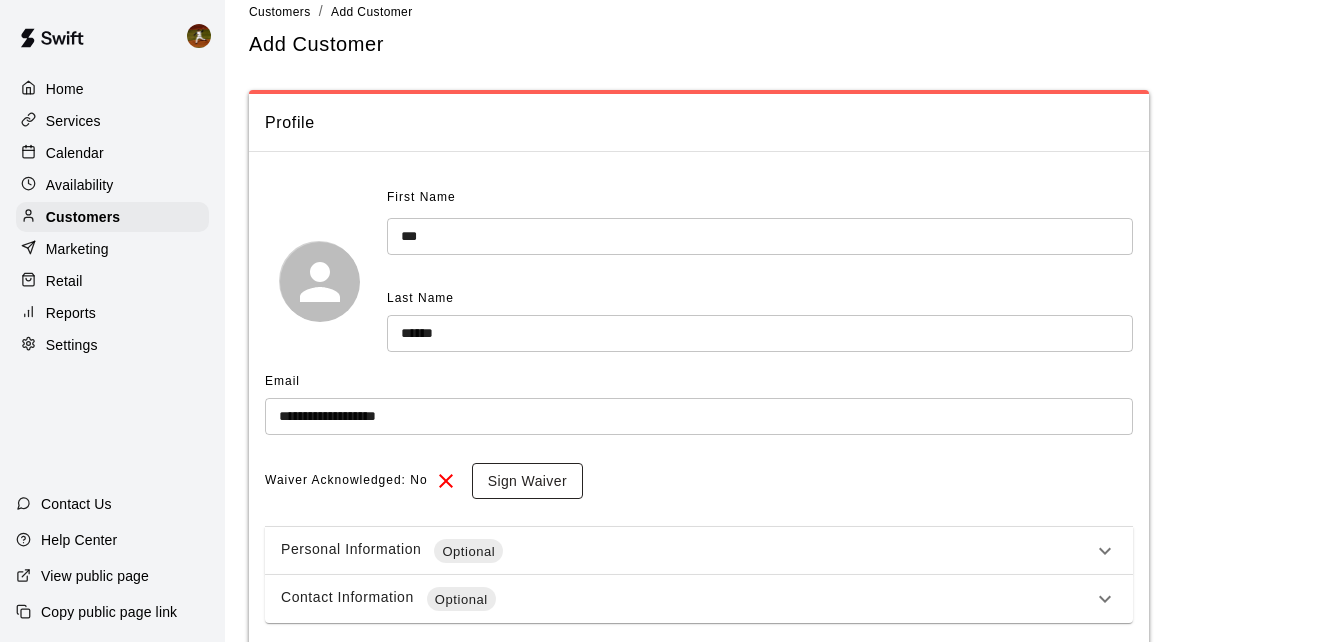click on "Sign Waiver" at bounding box center [527, 481] 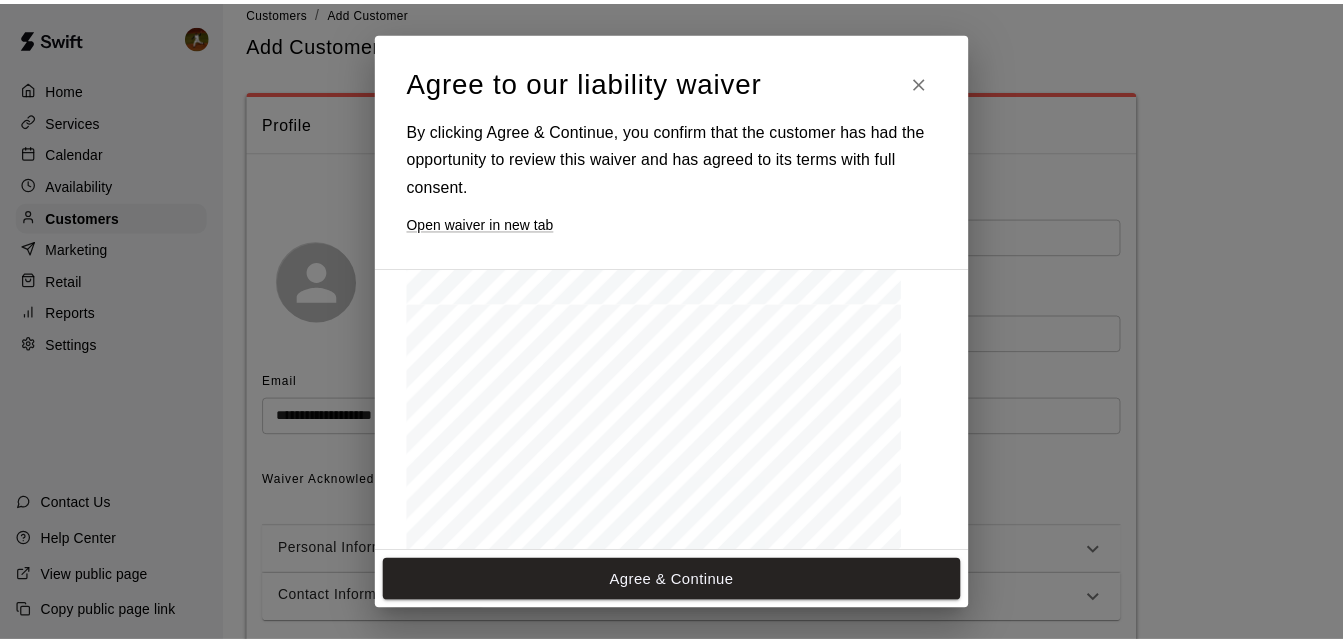 scroll, scrollTop: 1675, scrollLeft: 0, axis: vertical 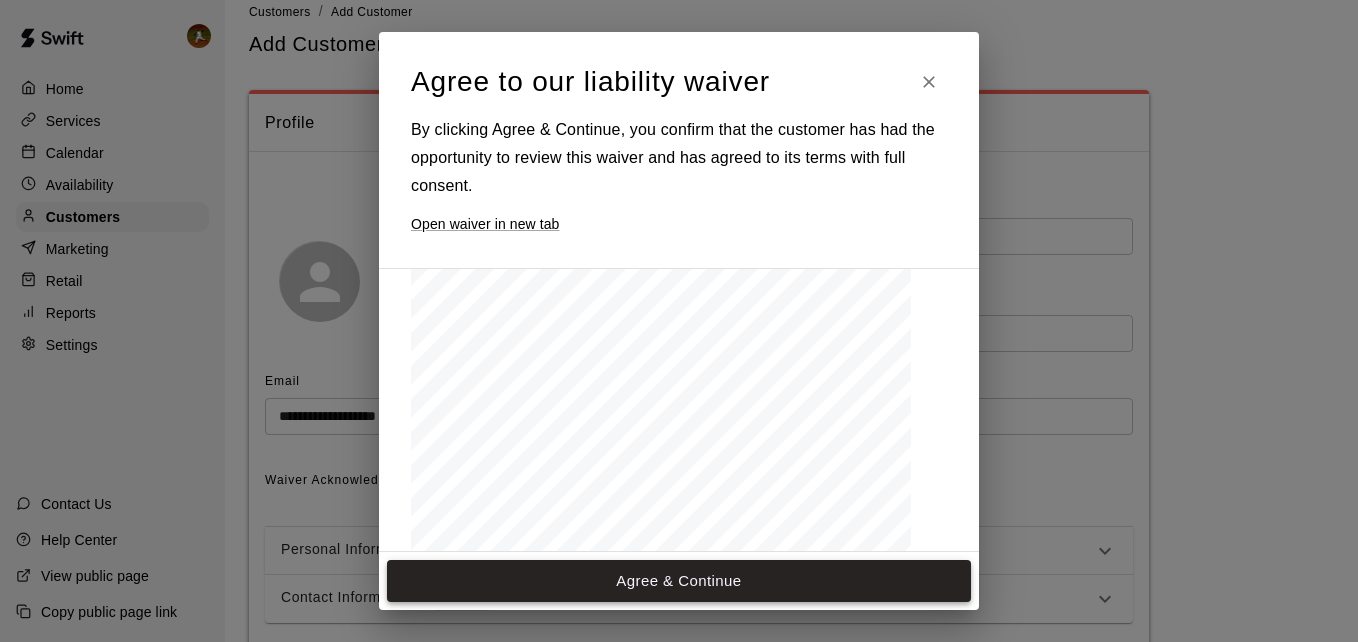 click on "Agree & Continue" at bounding box center [679, 581] 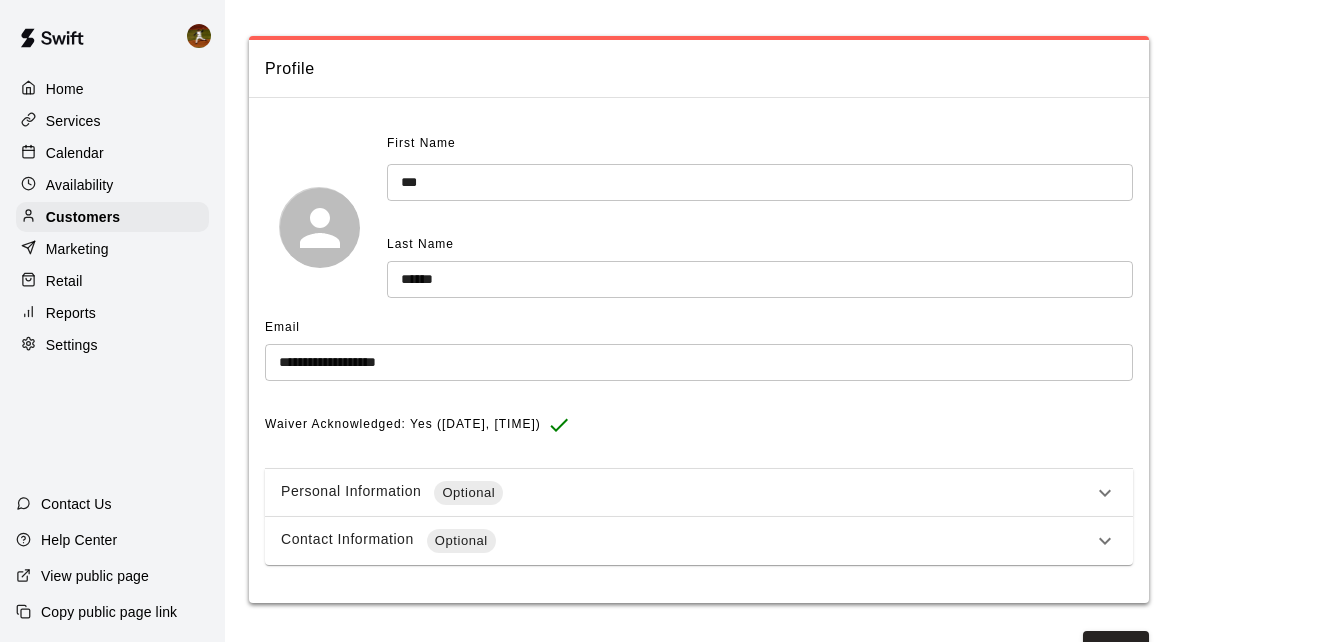scroll, scrollTop: 118, scrollLeft: 0, axis: vertical 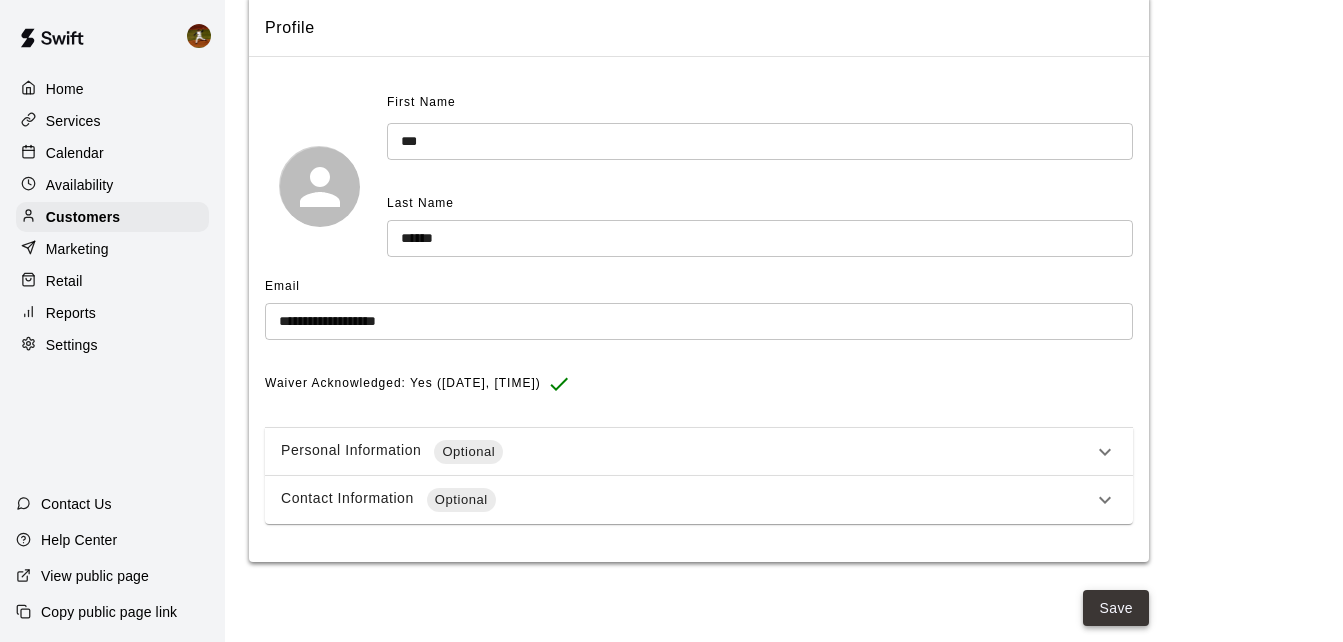 click on "Save" at bounding box center (1116, 608) 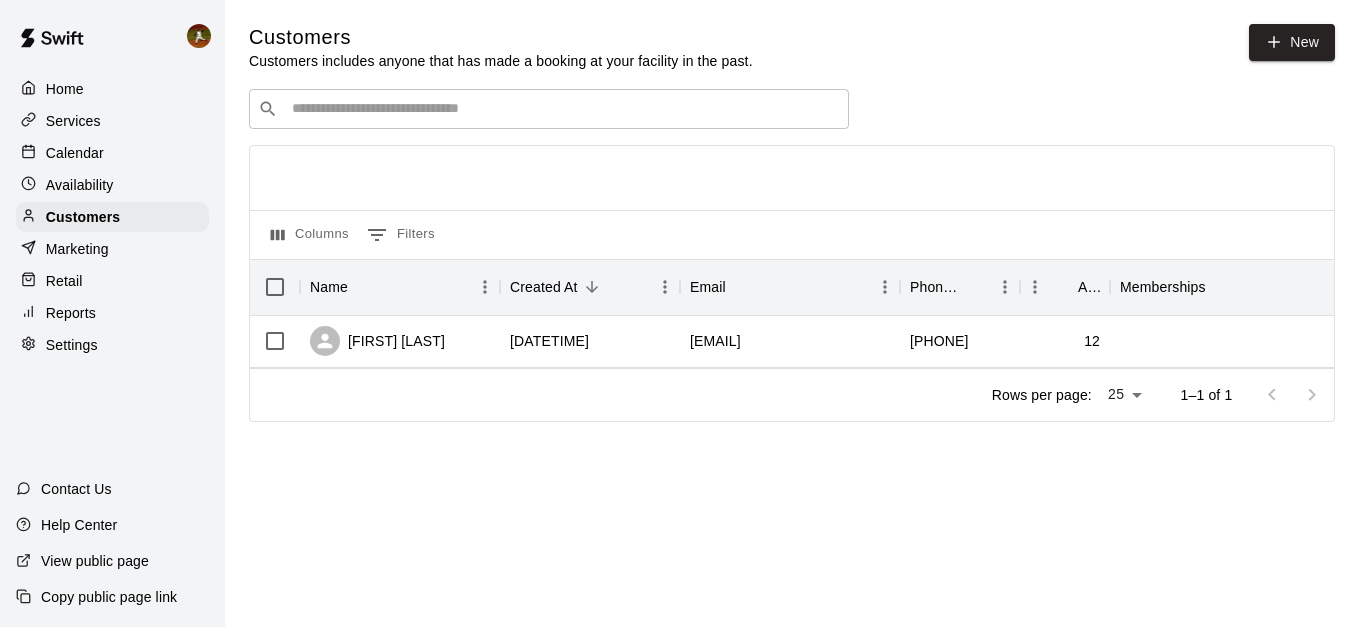 click on "Availability" at bounding box center [80, 185] 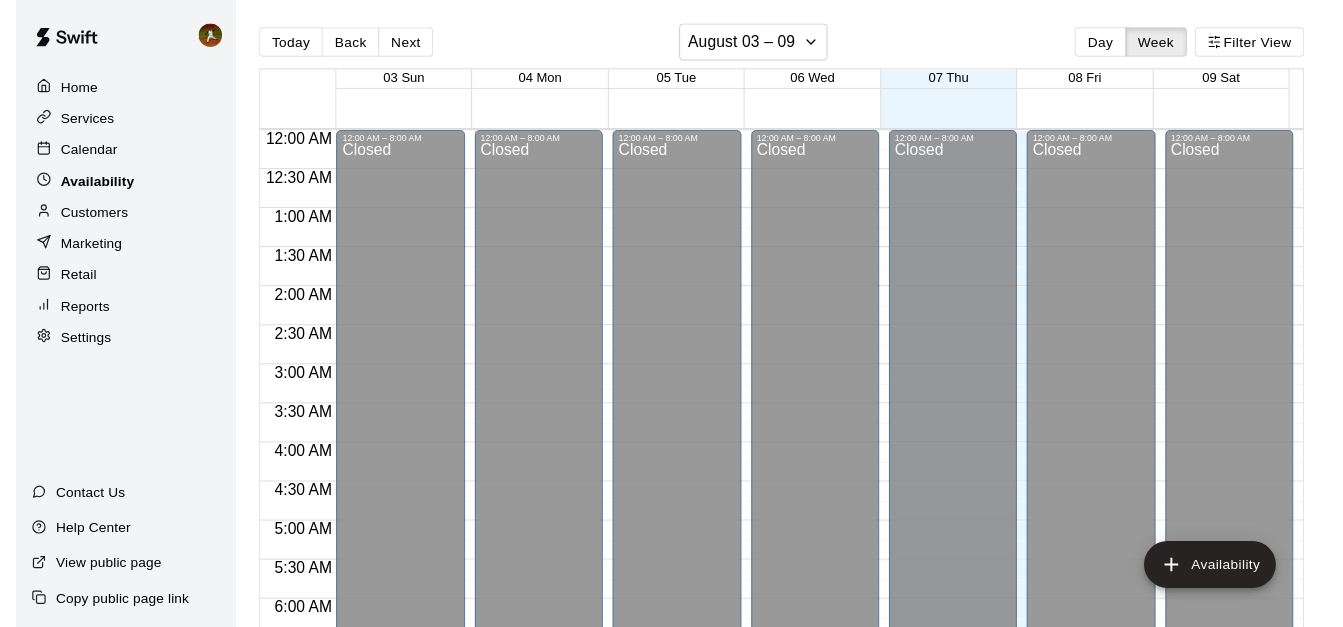 scroll, scrollTop: 1099, scrollLeft: 0, axis: vertical 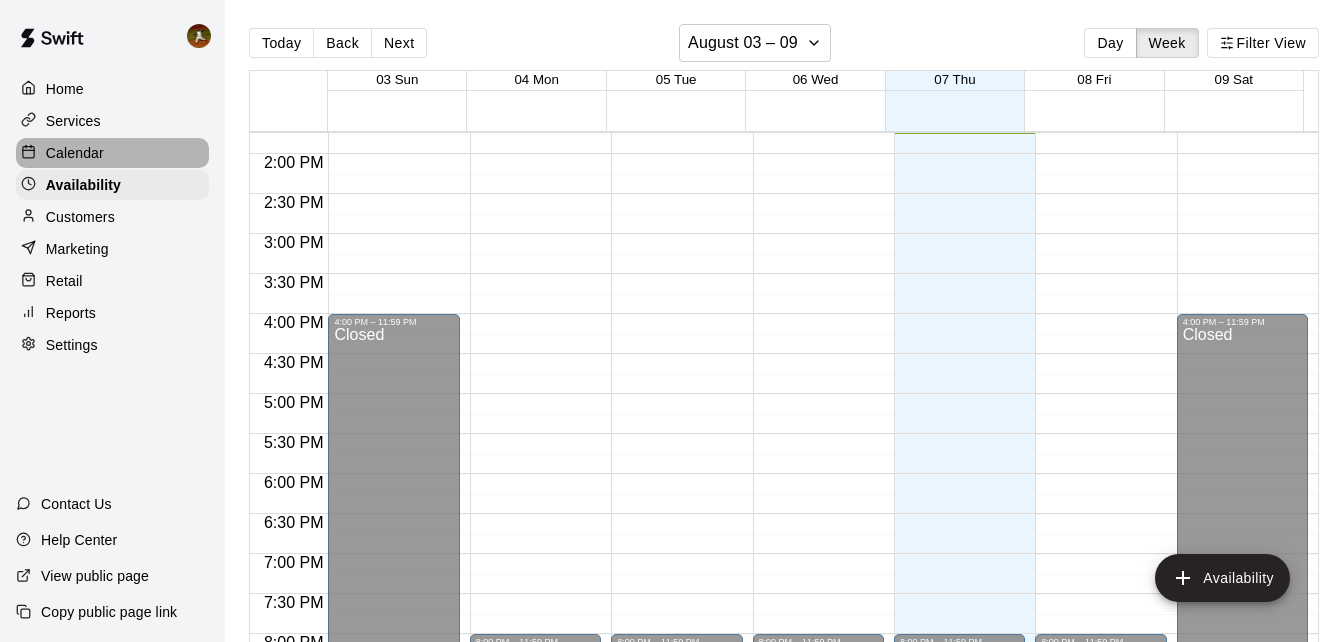 click on "Calendar" at bounding box center (75, 153) 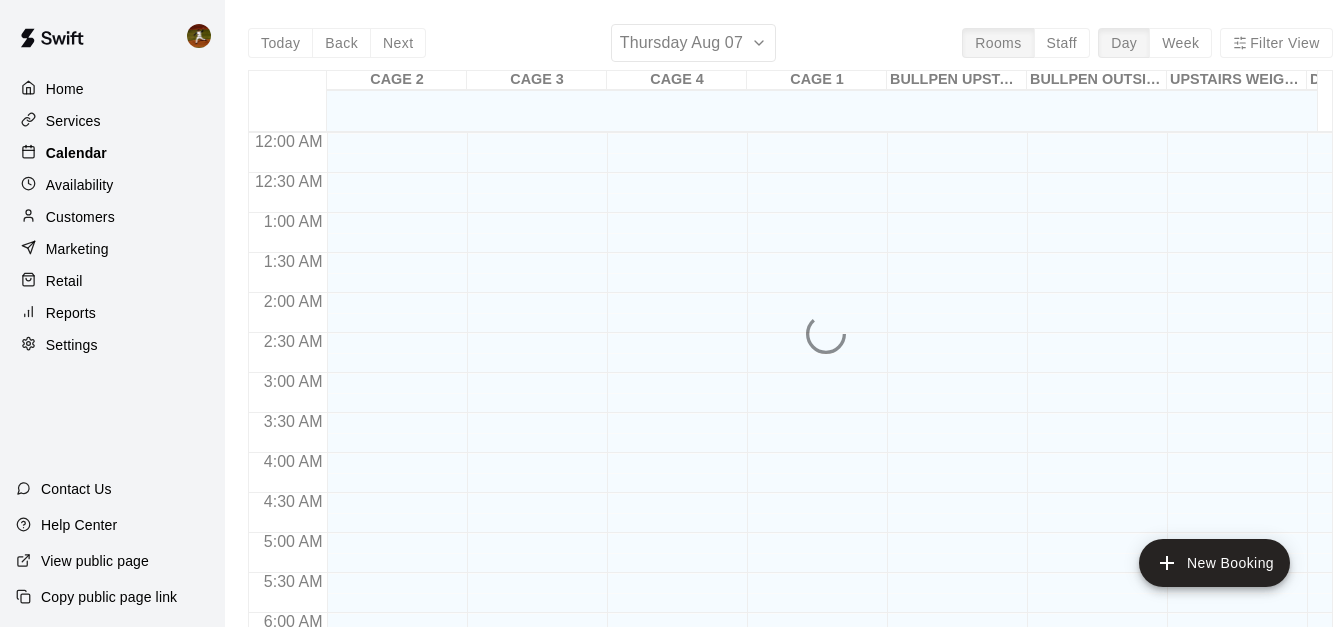 scroll, scrollTop: 1099, scrollLeft: 0, axis: vertical 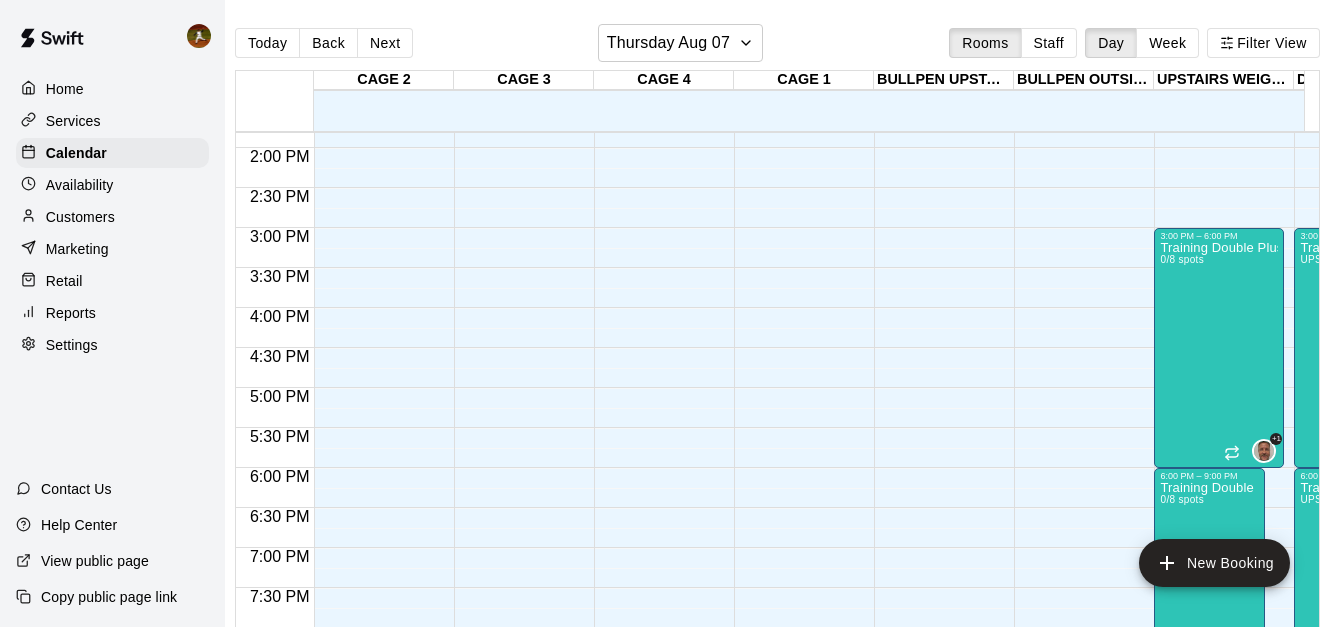 click on "Services" at bounding box center (73, 121) 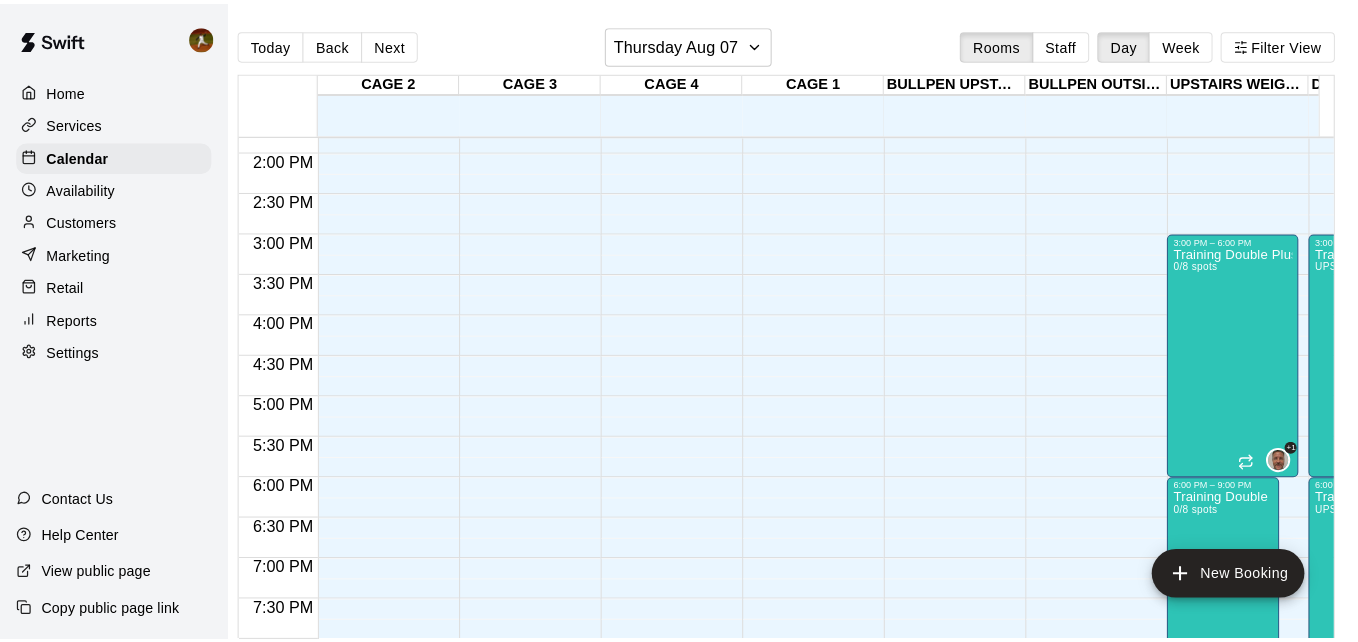 scroll, scrollTop: 0, scrollLeft: 0, axis: both 